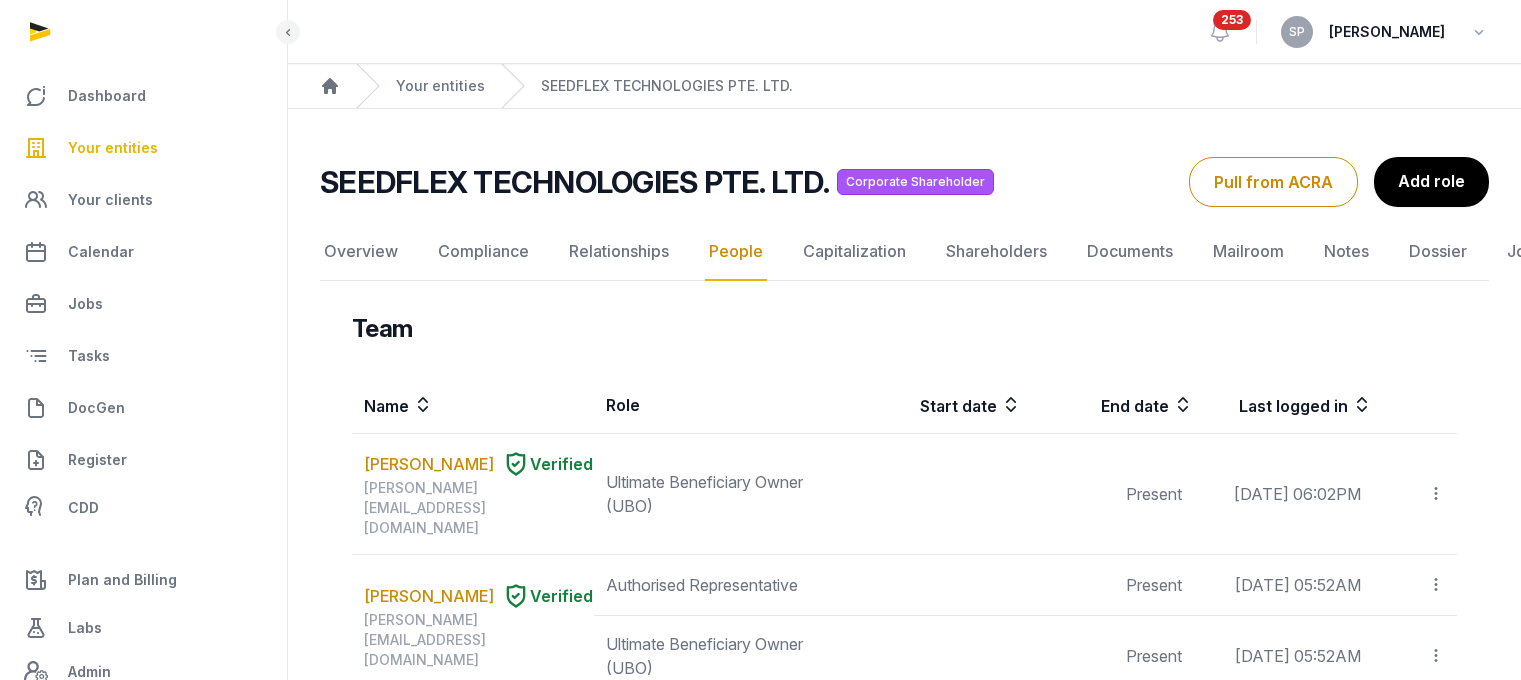 scroll, scrollTop: 0, scrollLeft: 0, axis: both 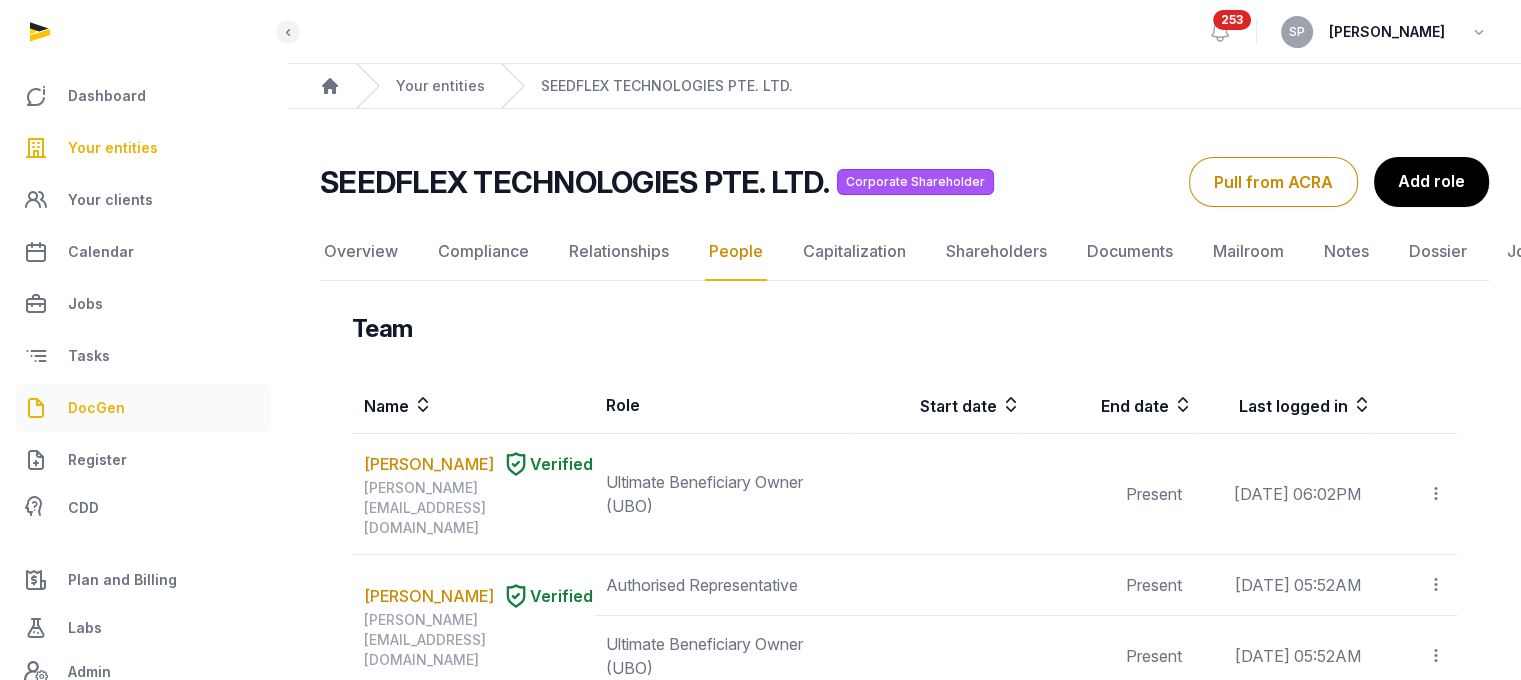 click on "DocGen" at bounding box center (143, 408) 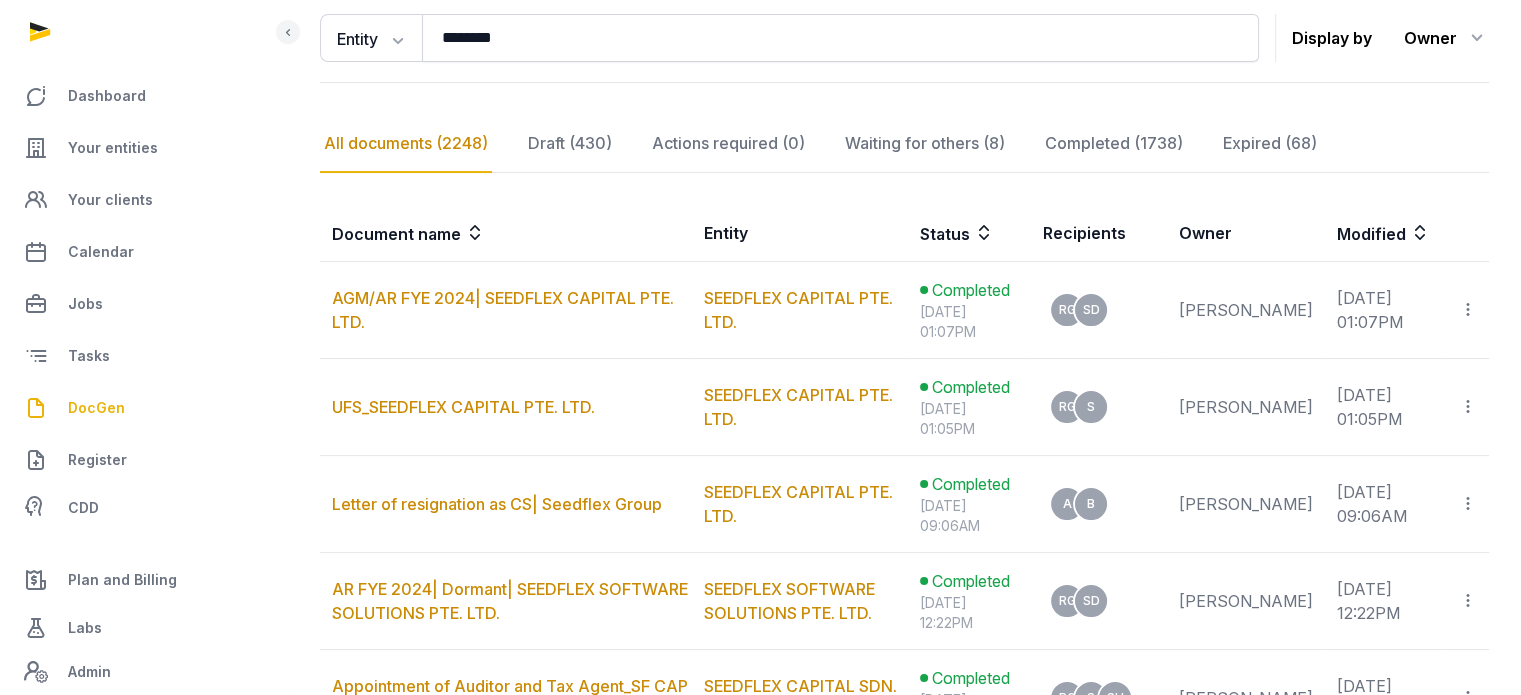 scroll, scrollTop: 279, scrollLeft: 0, axis: vertical 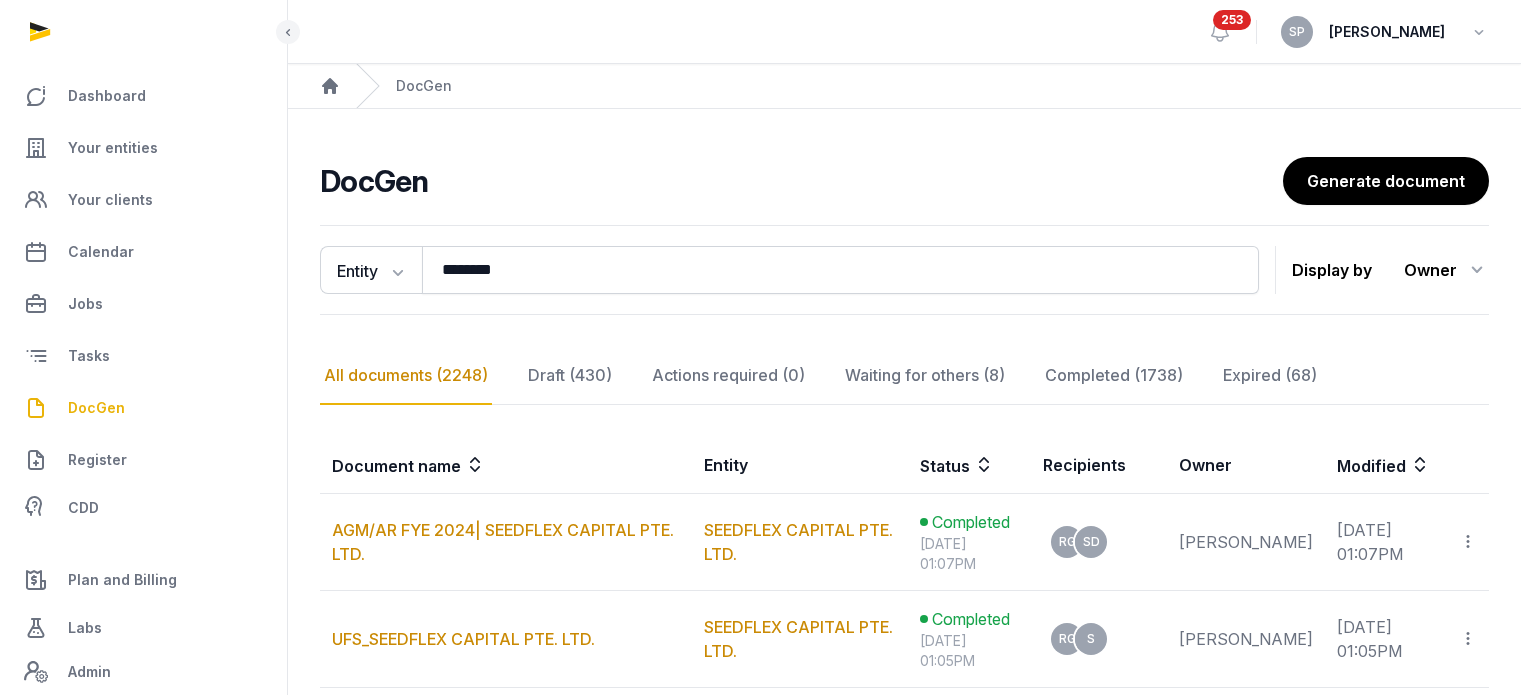 click on "Your entities" at bounding box center [113, 148] 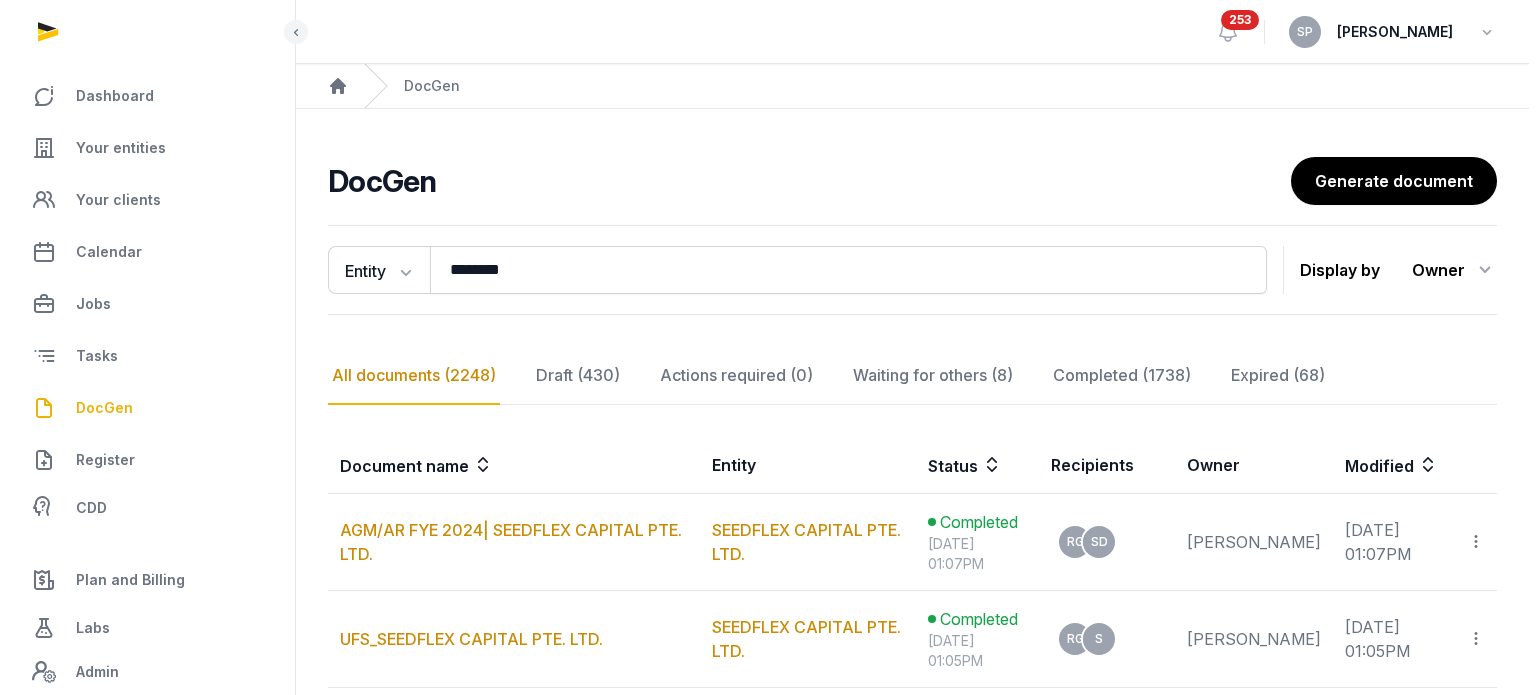 scroll, scrollTop: 0, scrollLeft: 0, axis: both 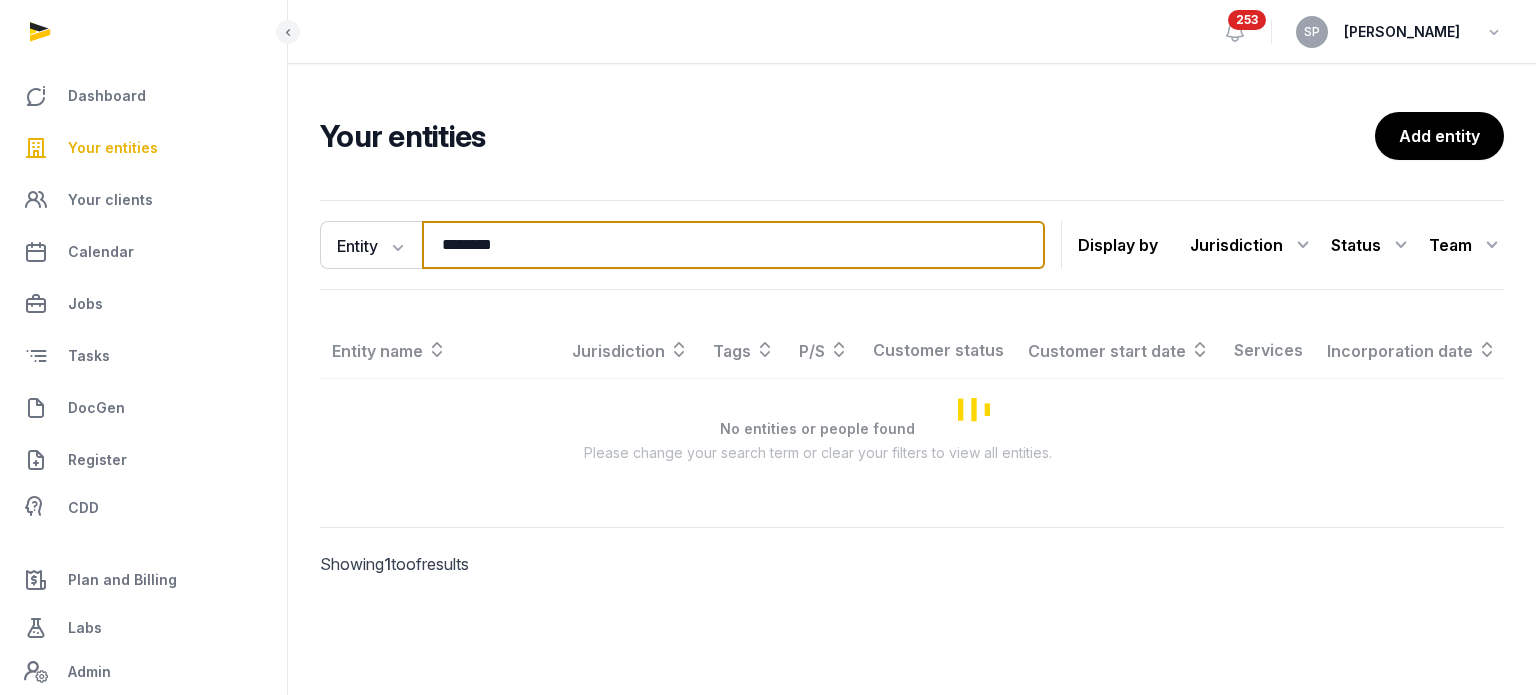 click on "********" at bounding box center [733, 245] 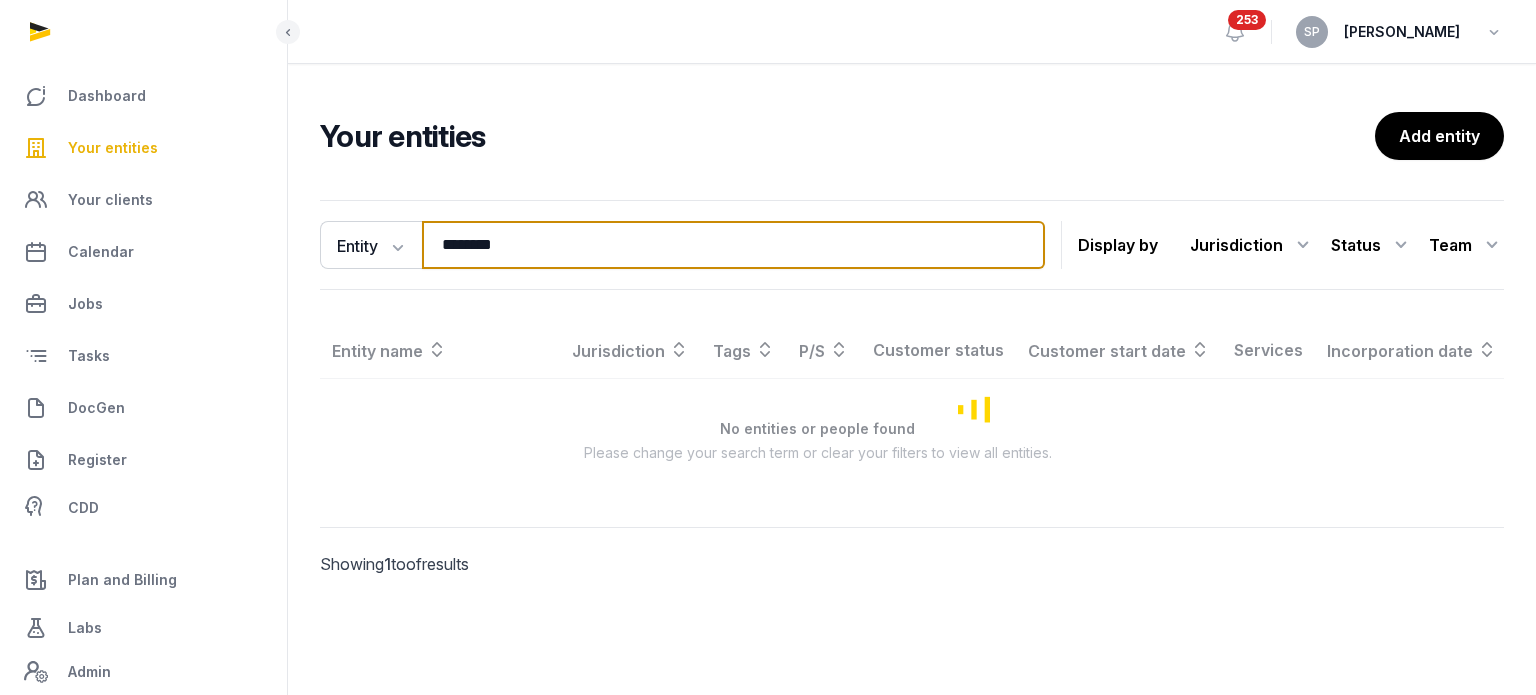 click on "********" at bounding box center (733, 245) 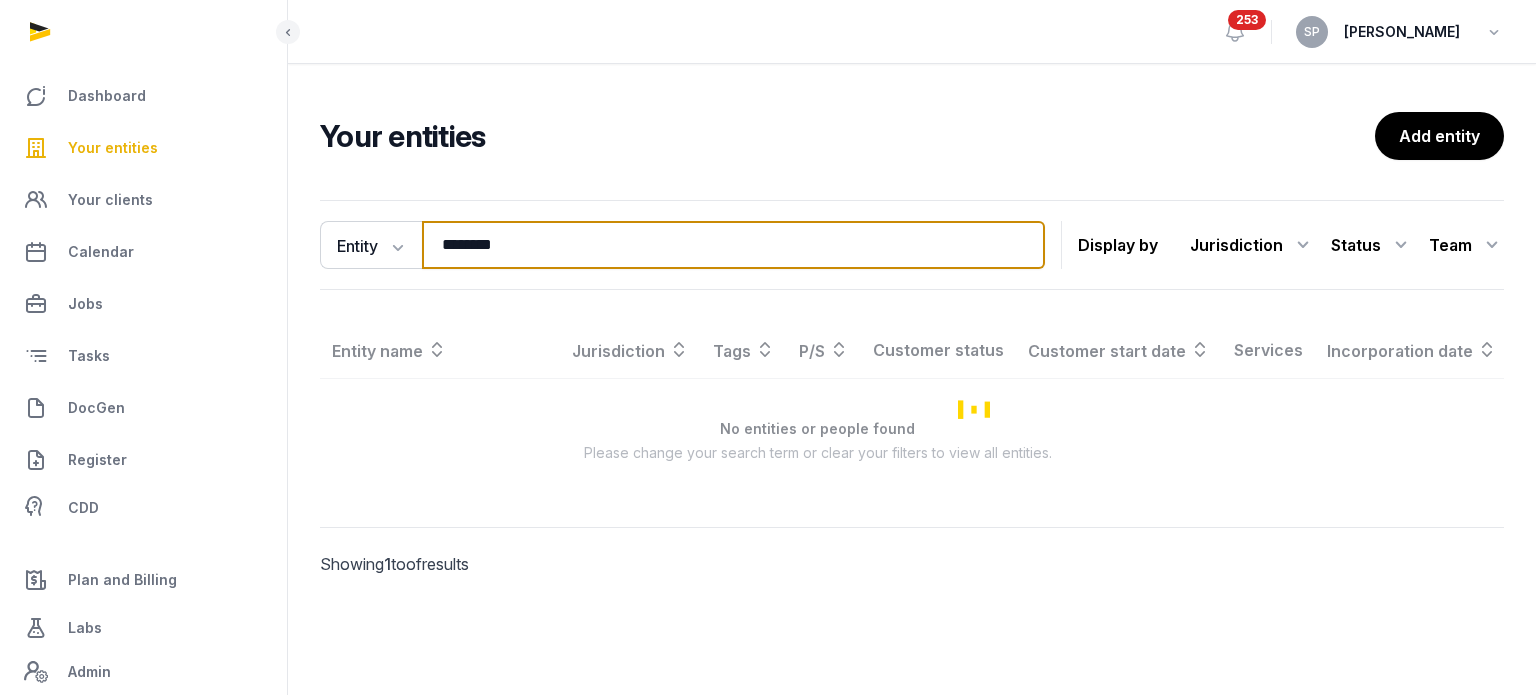 click on "********" at bounding box center [733, 245] 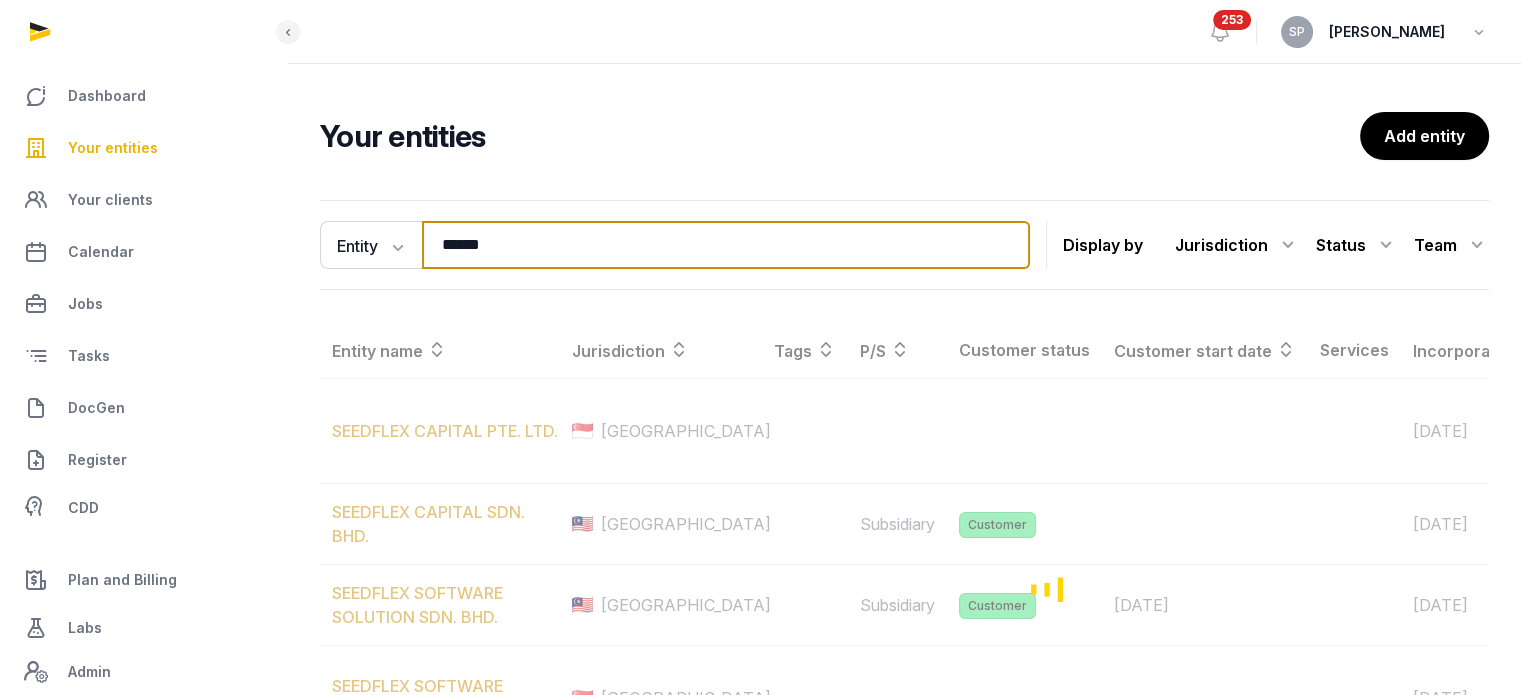 type on "******" 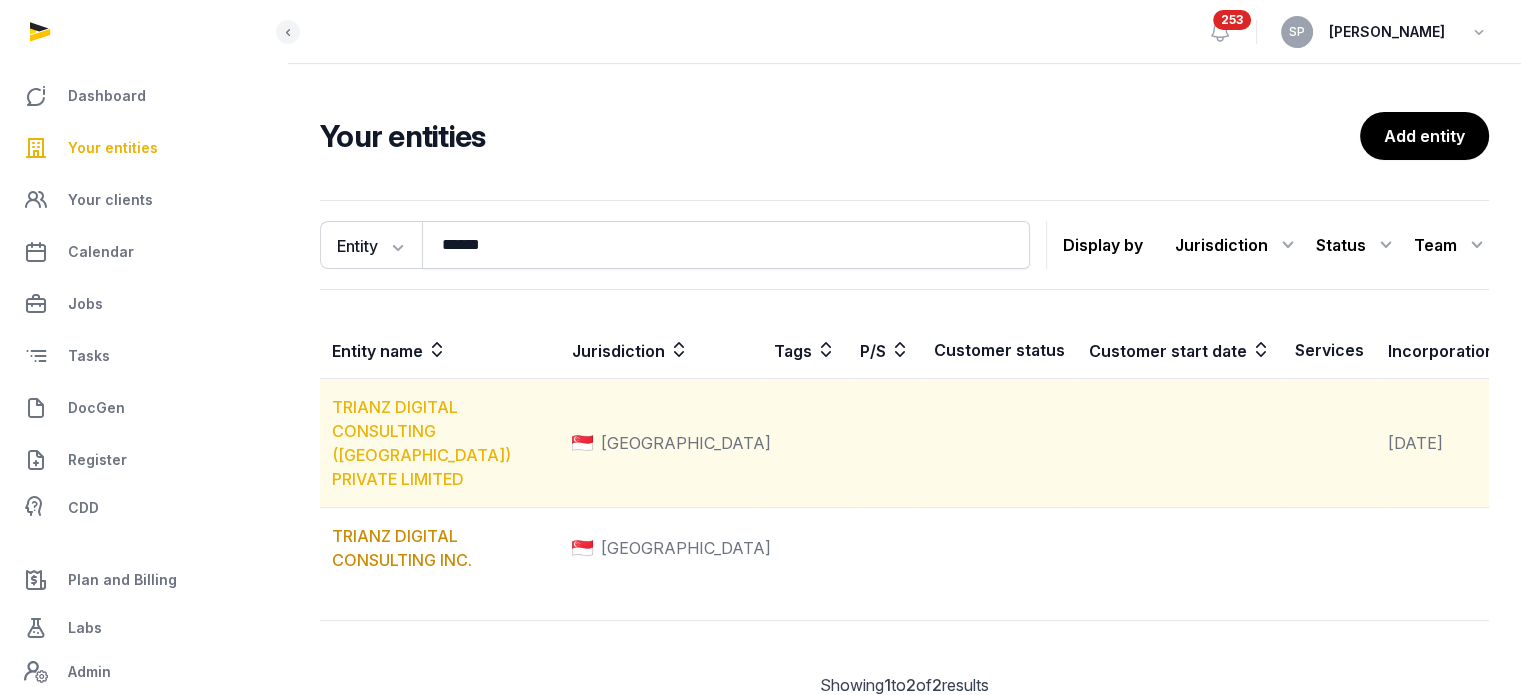 click on "TRIANZ DIGITAL CONSULTING (SINGAPORE) PRIVATE LIMITED" at bounding box center [421, 443] 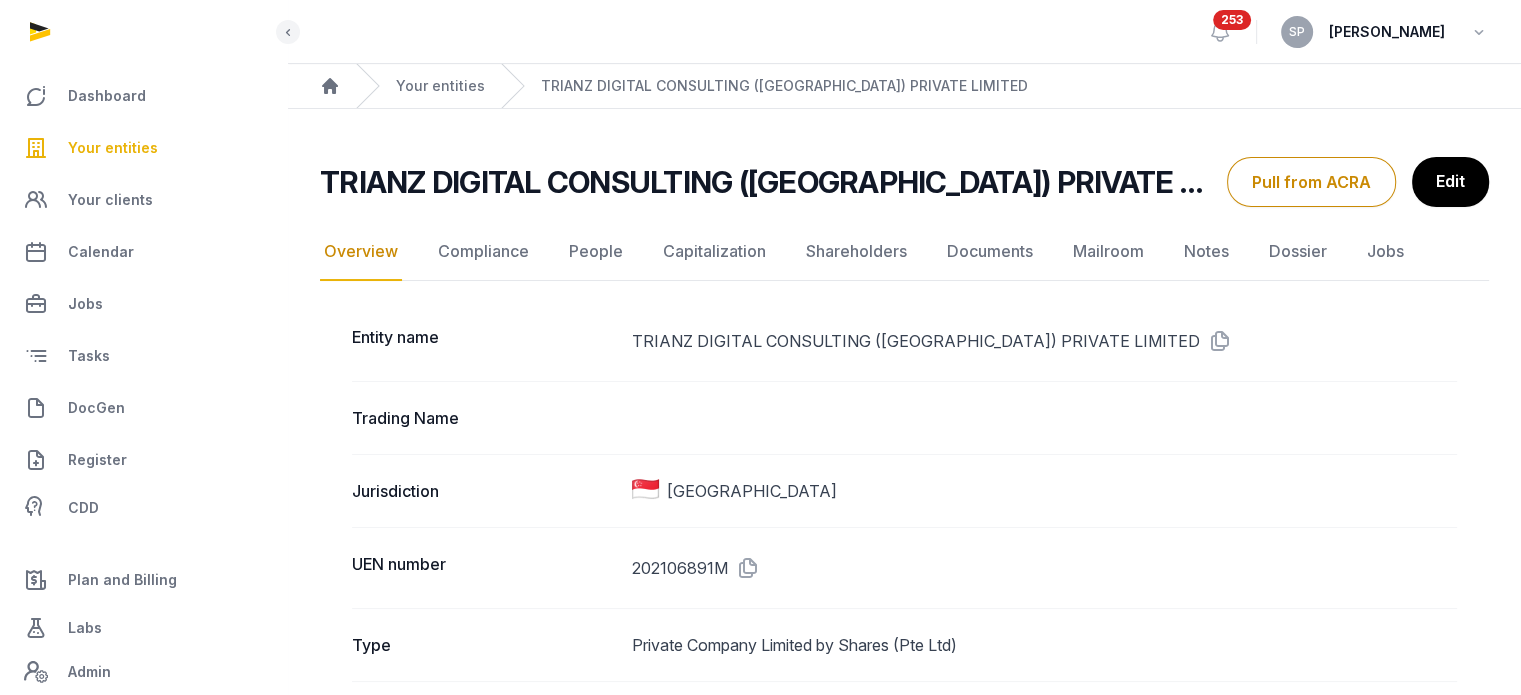 click on "Documents" 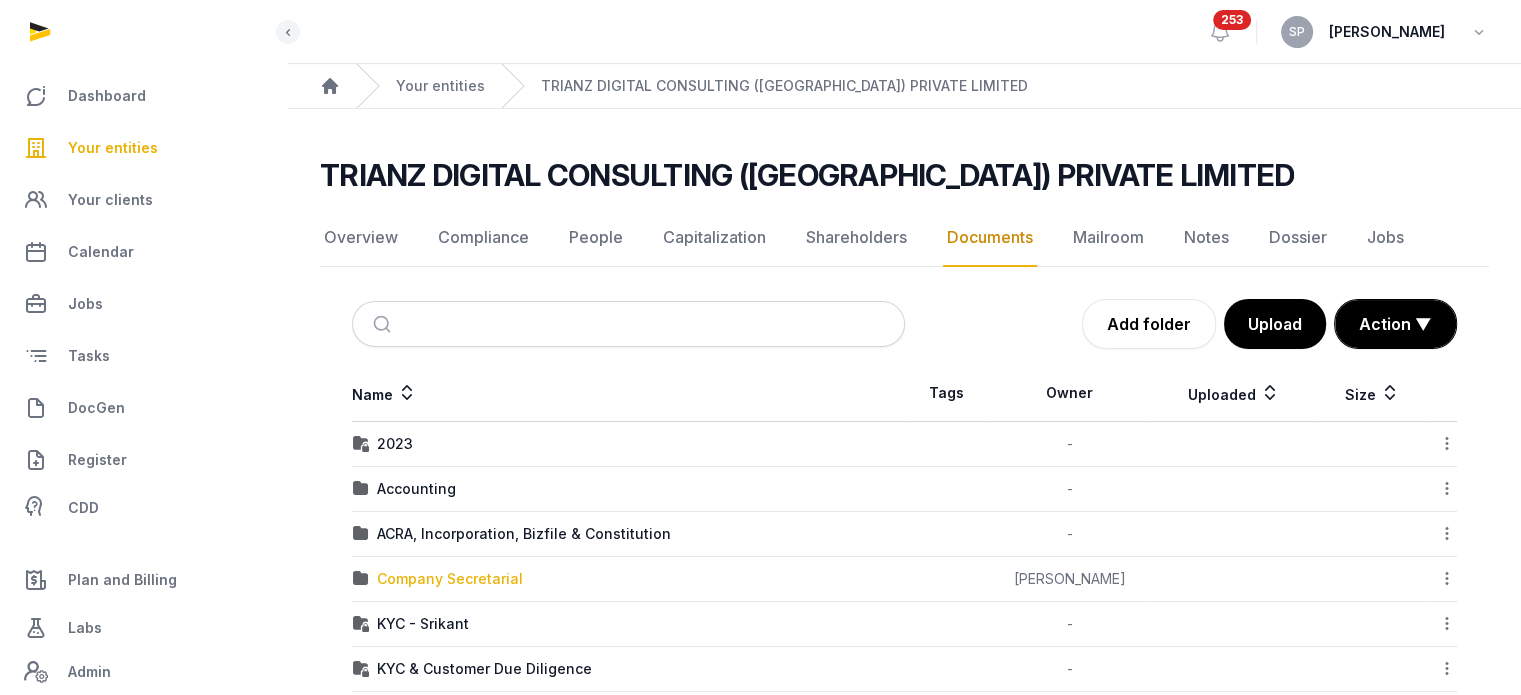 click on "Company Secretarial" at bounding box center [450, 579] 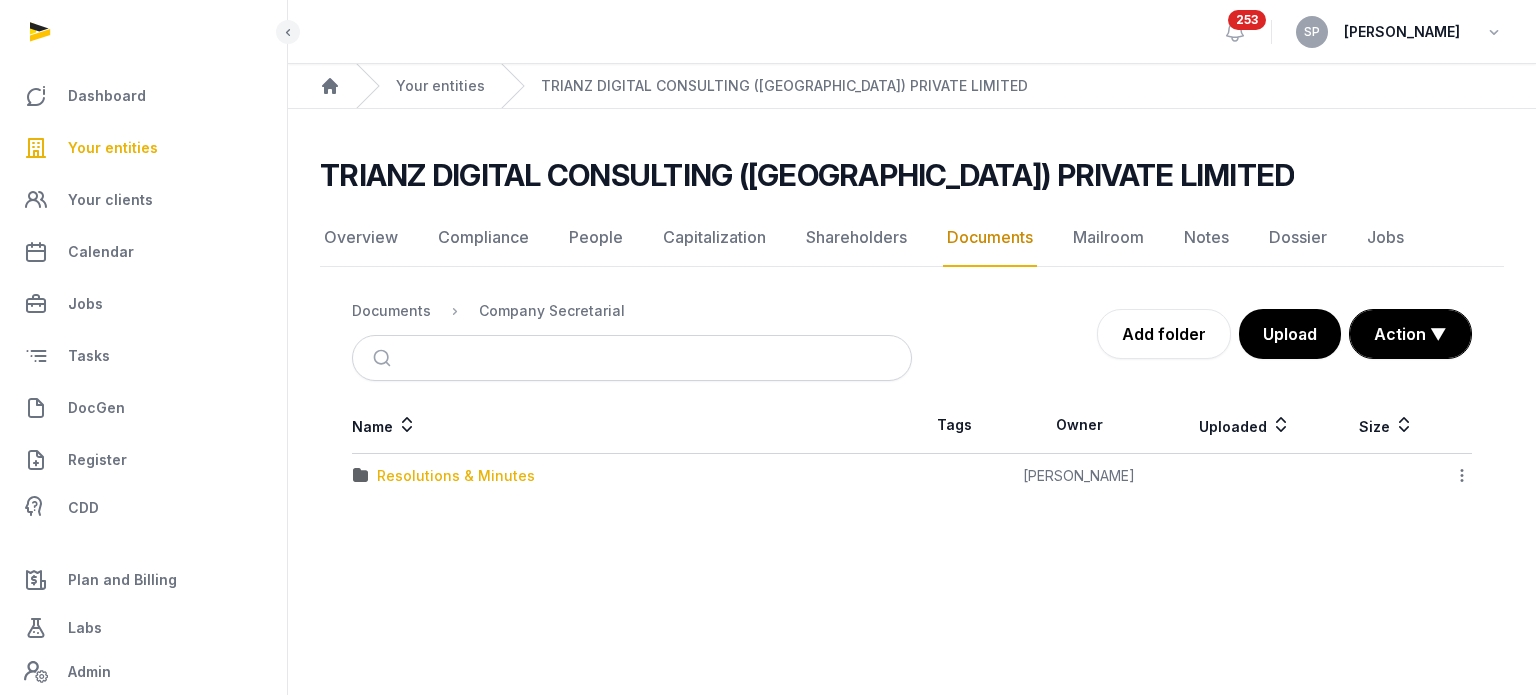 click on "Resolutions & Minutes" at bounding box center [456, 476] 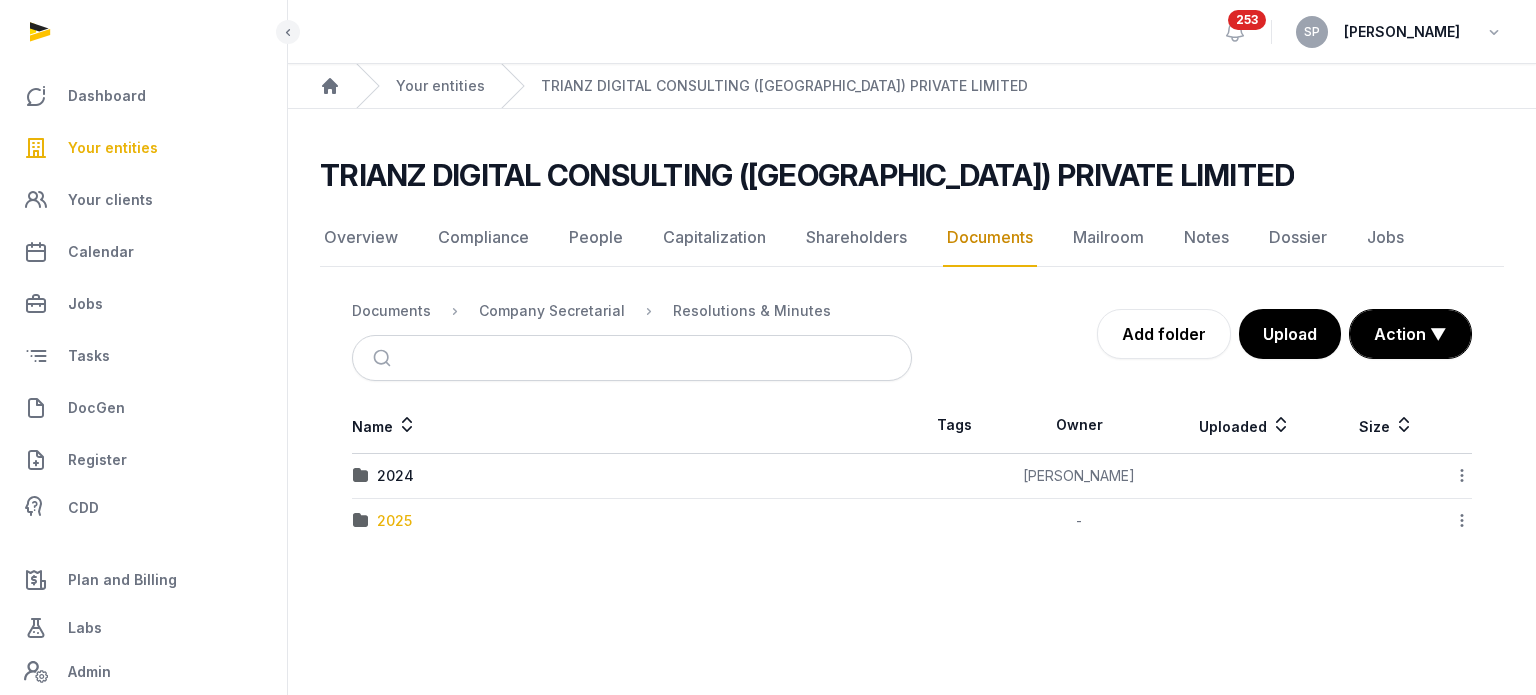 click on "2025" at bounding box center (394, 521) 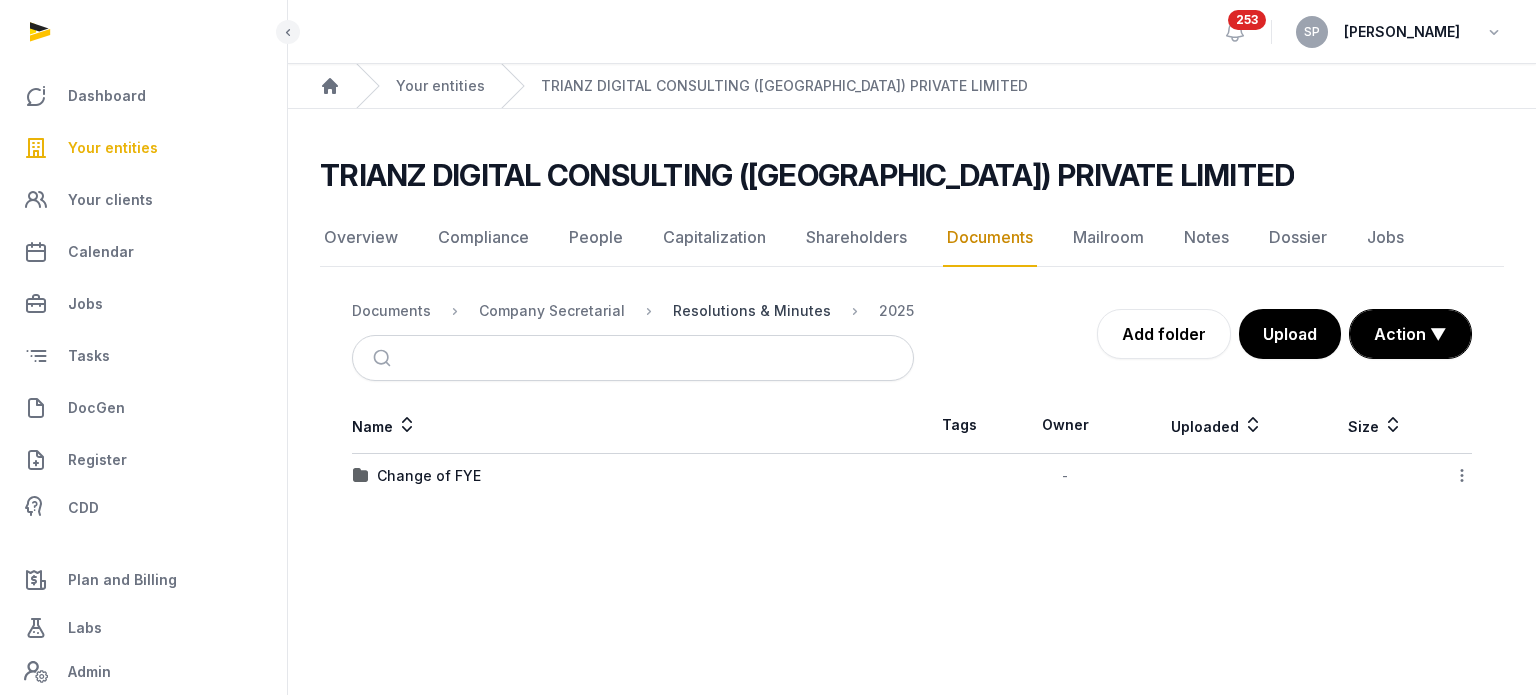 click on "Resolutions & Minutes" at bounding box center (752, 311) 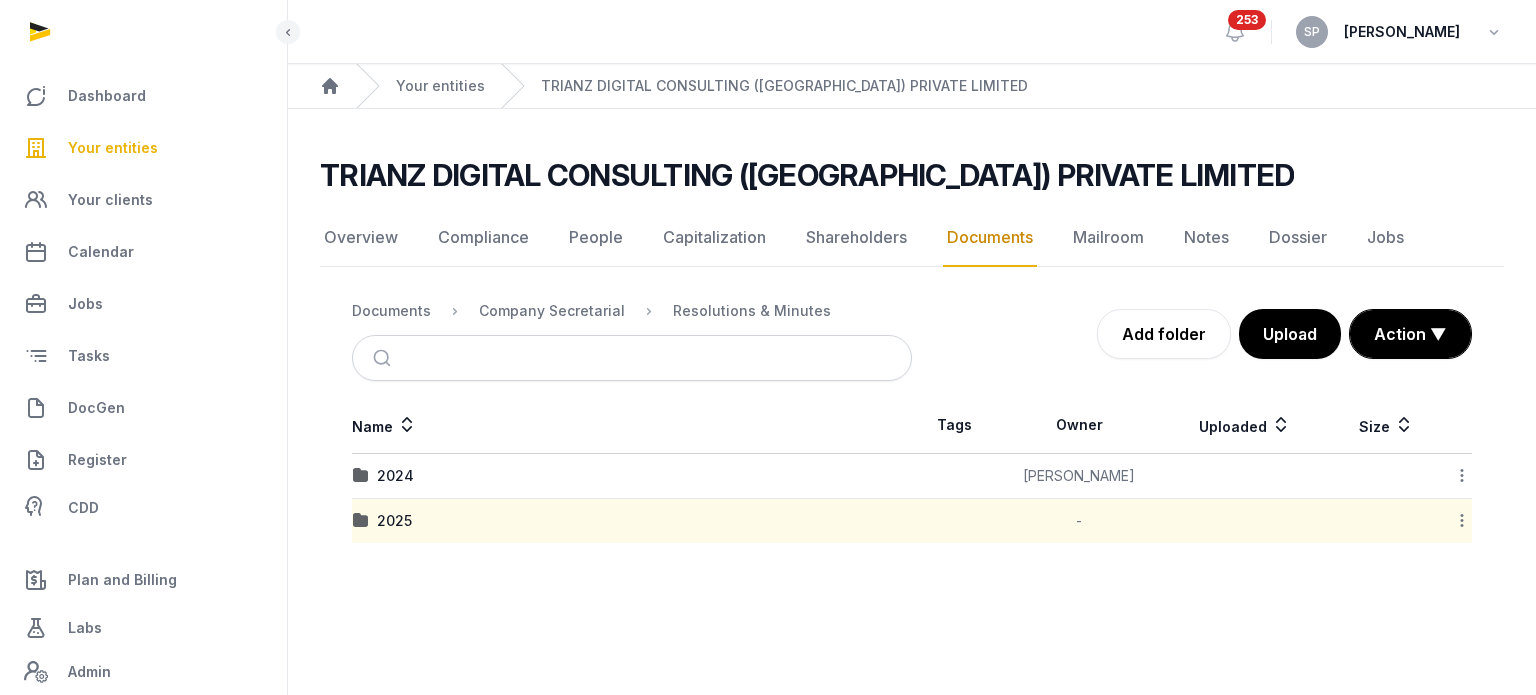 click on "2024" at bounding box center (395, 476) 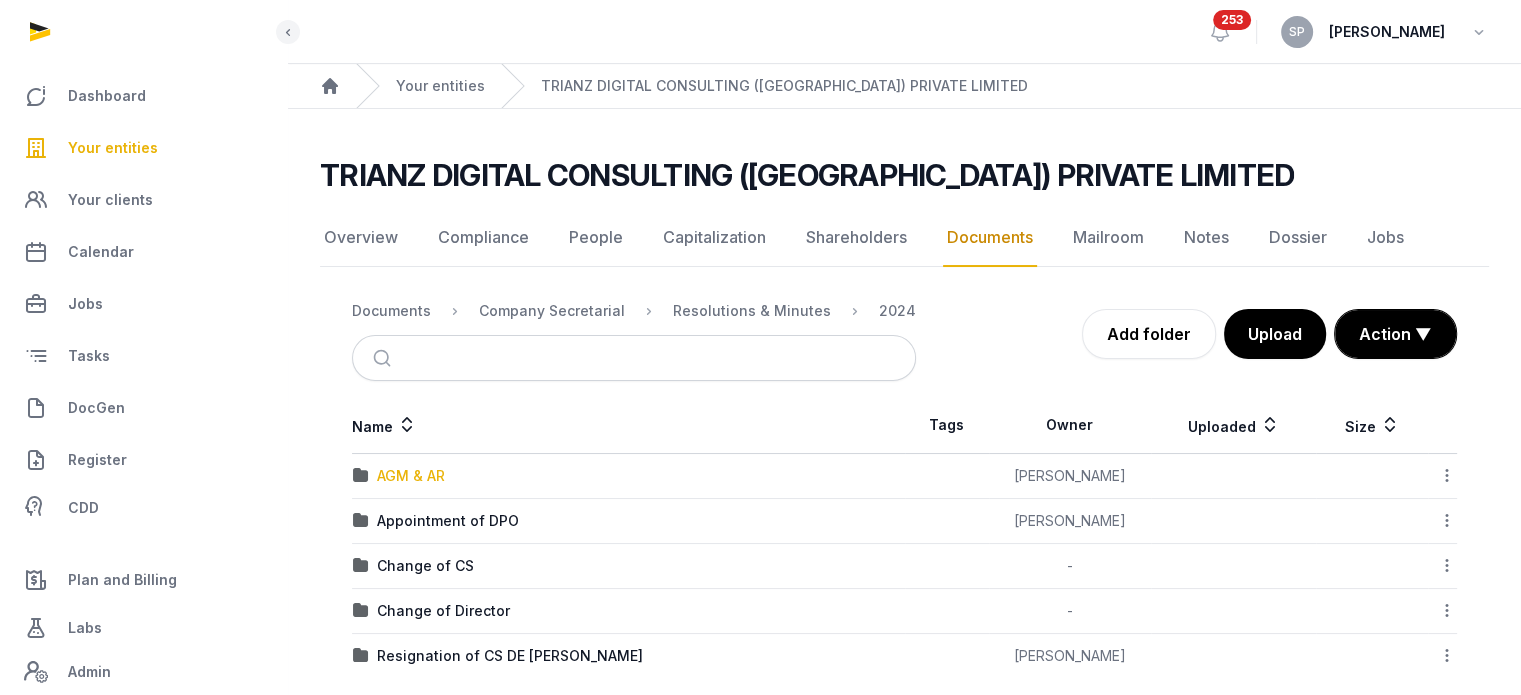 click on "AGM & AR" at bounding box center (411, 476) 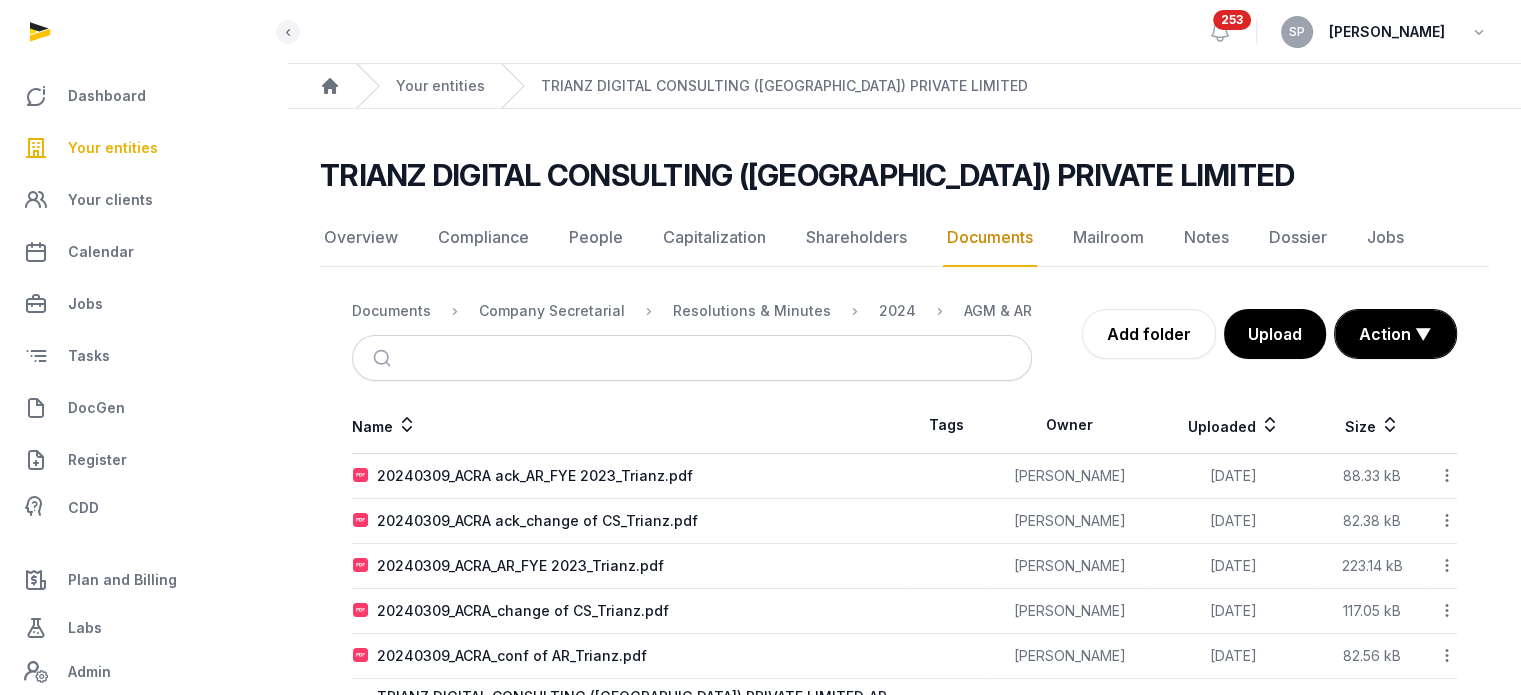 scroll, scrollTop: 134, scrollLeft: 0, axis: vertical 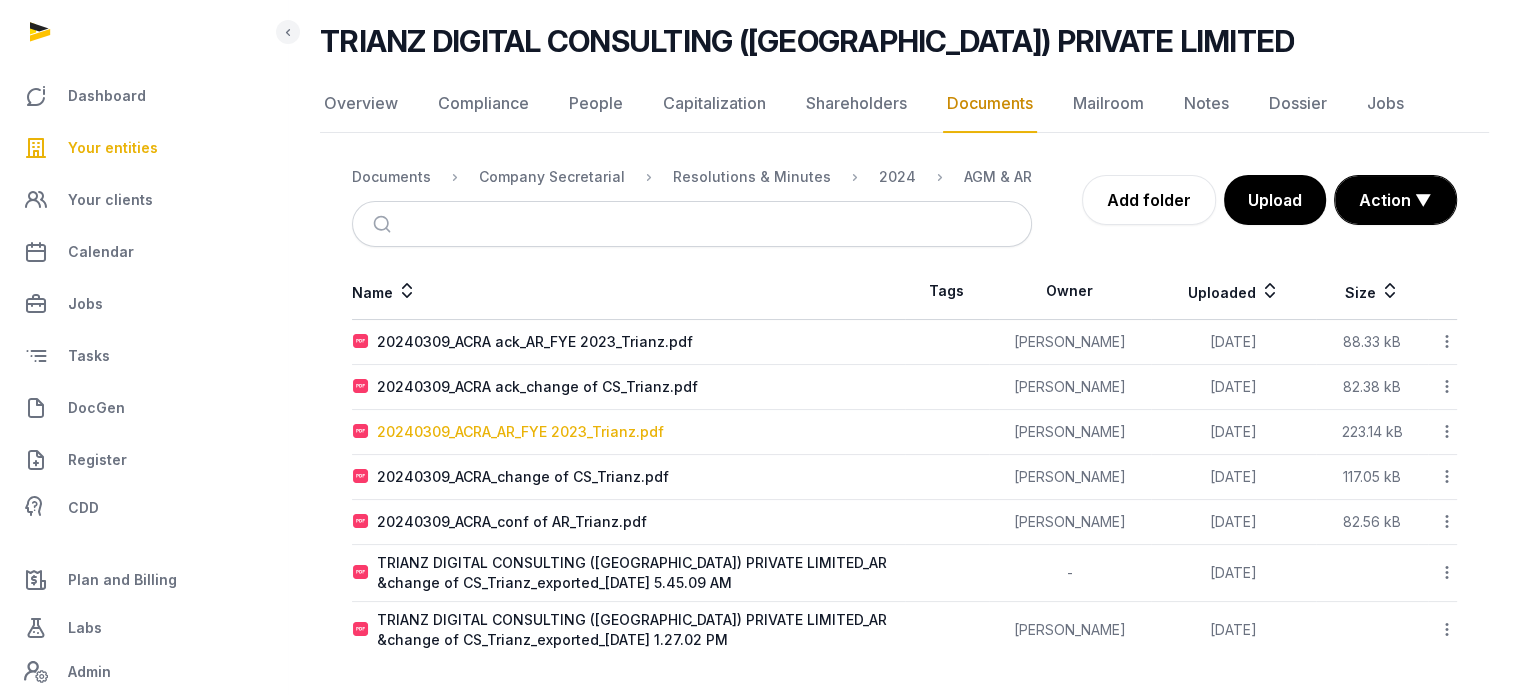 click on "20240309_ACRA_AR_FYE 2023_Trianz.pdf" at bounding box center (520, 432) 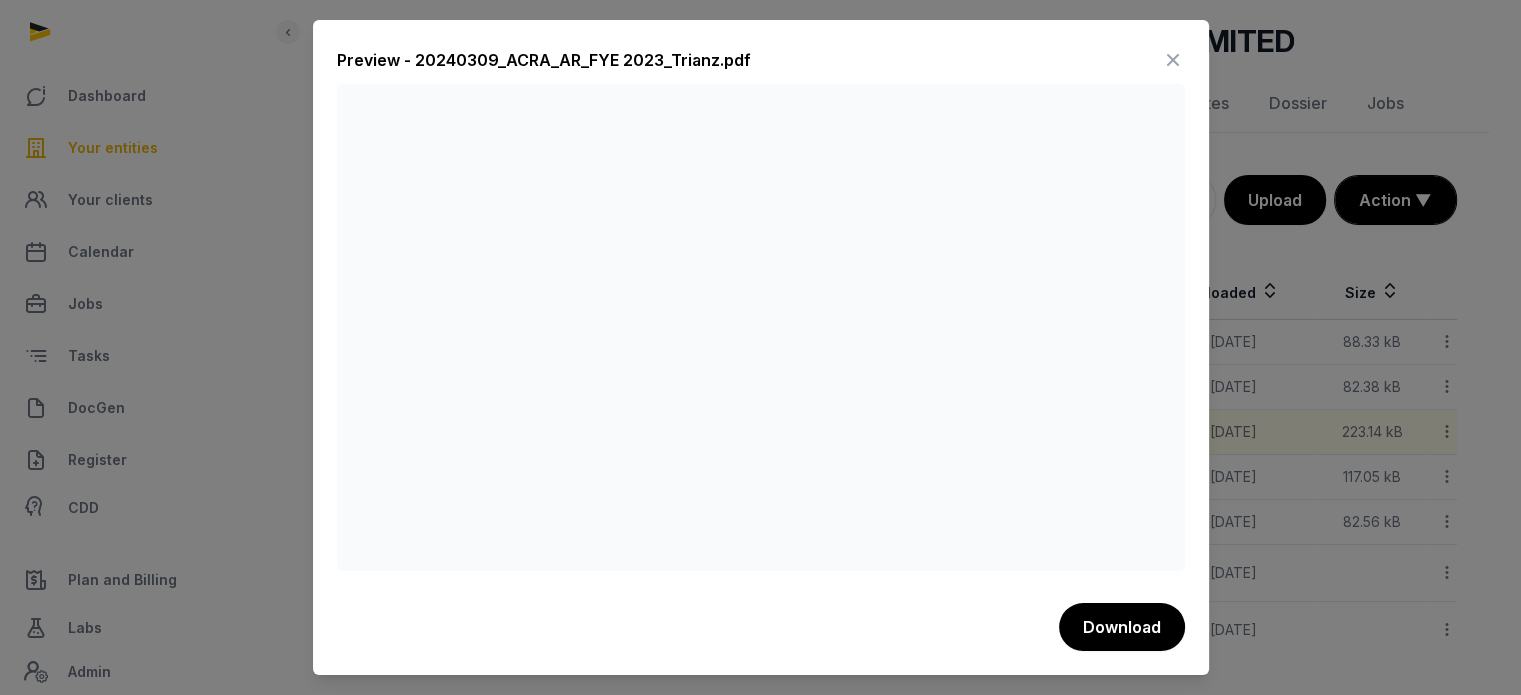 click at bounding box center [1173, 60] 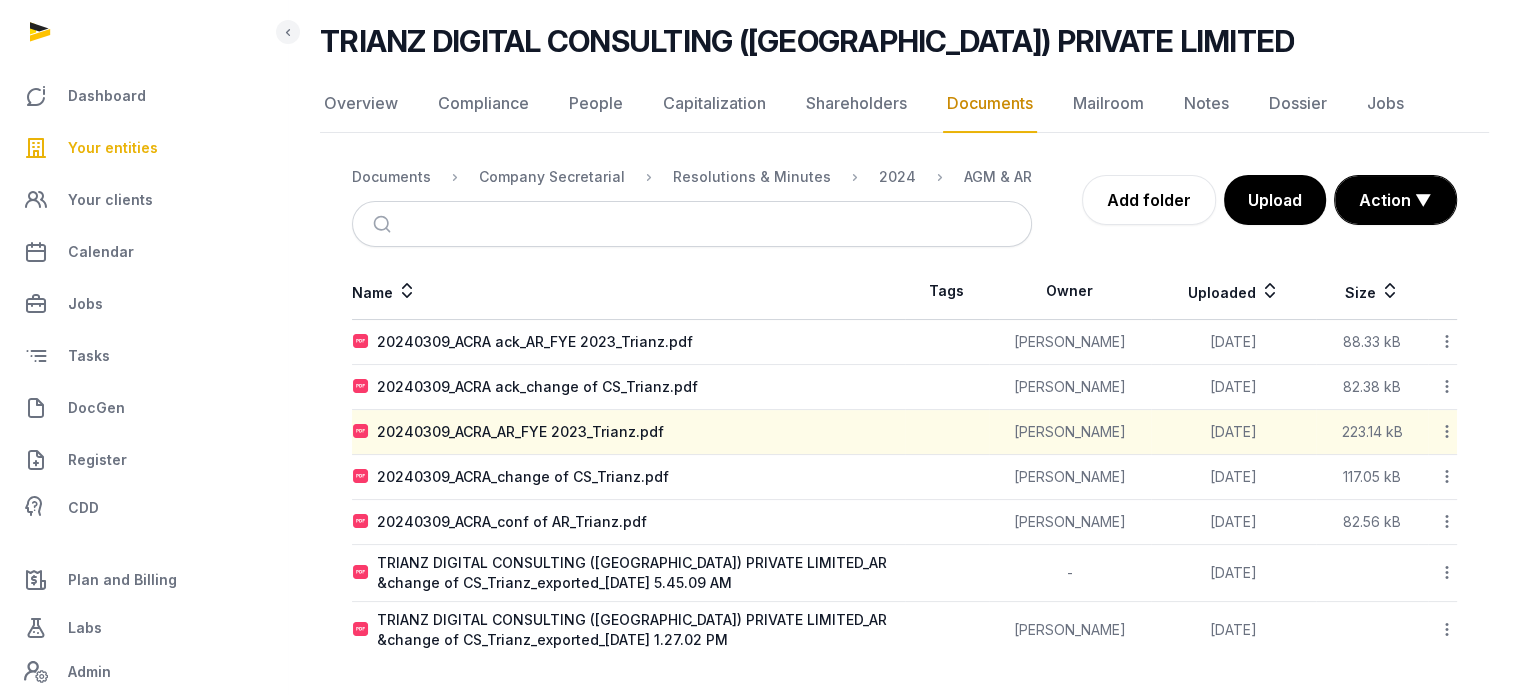 click on "Your entities" at bounding box center [113, 148] 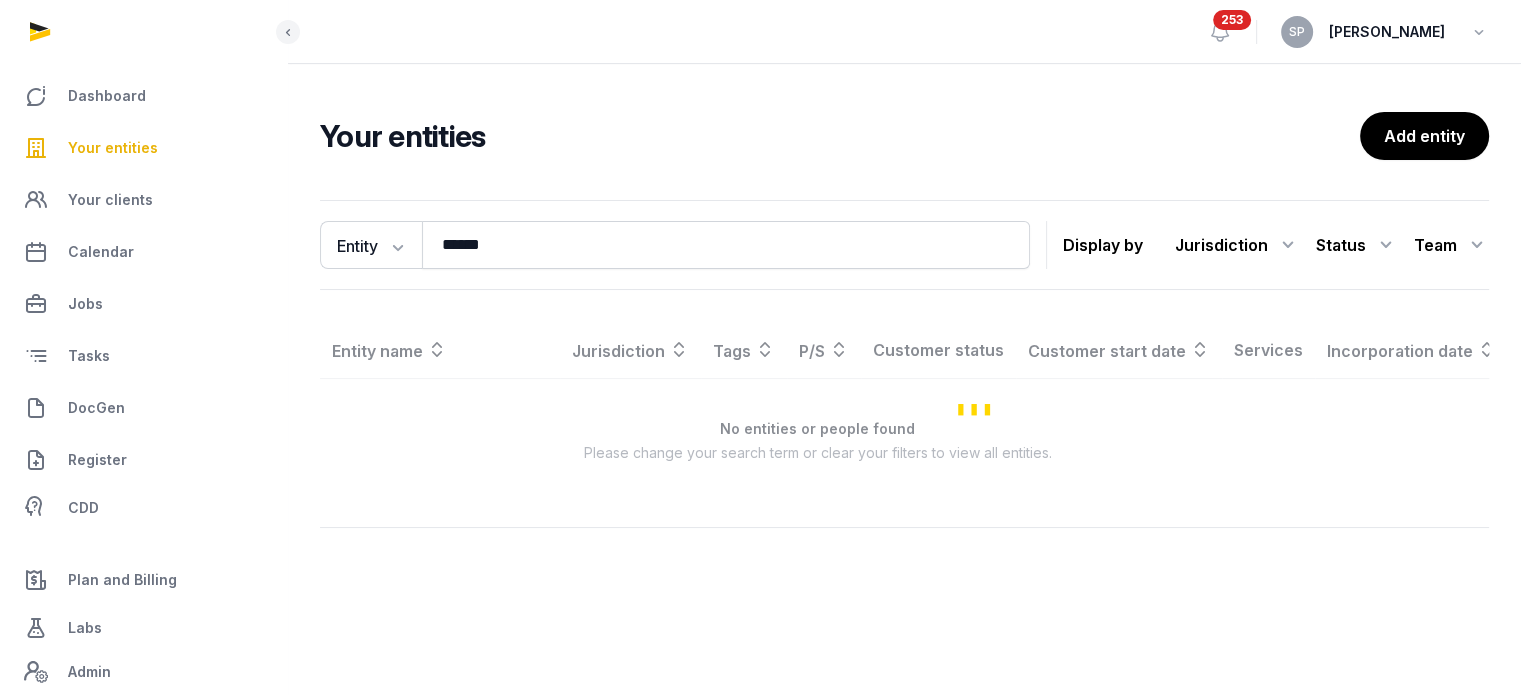 scroll, scrollTop: 0, scrollLeft: 0, axis: both 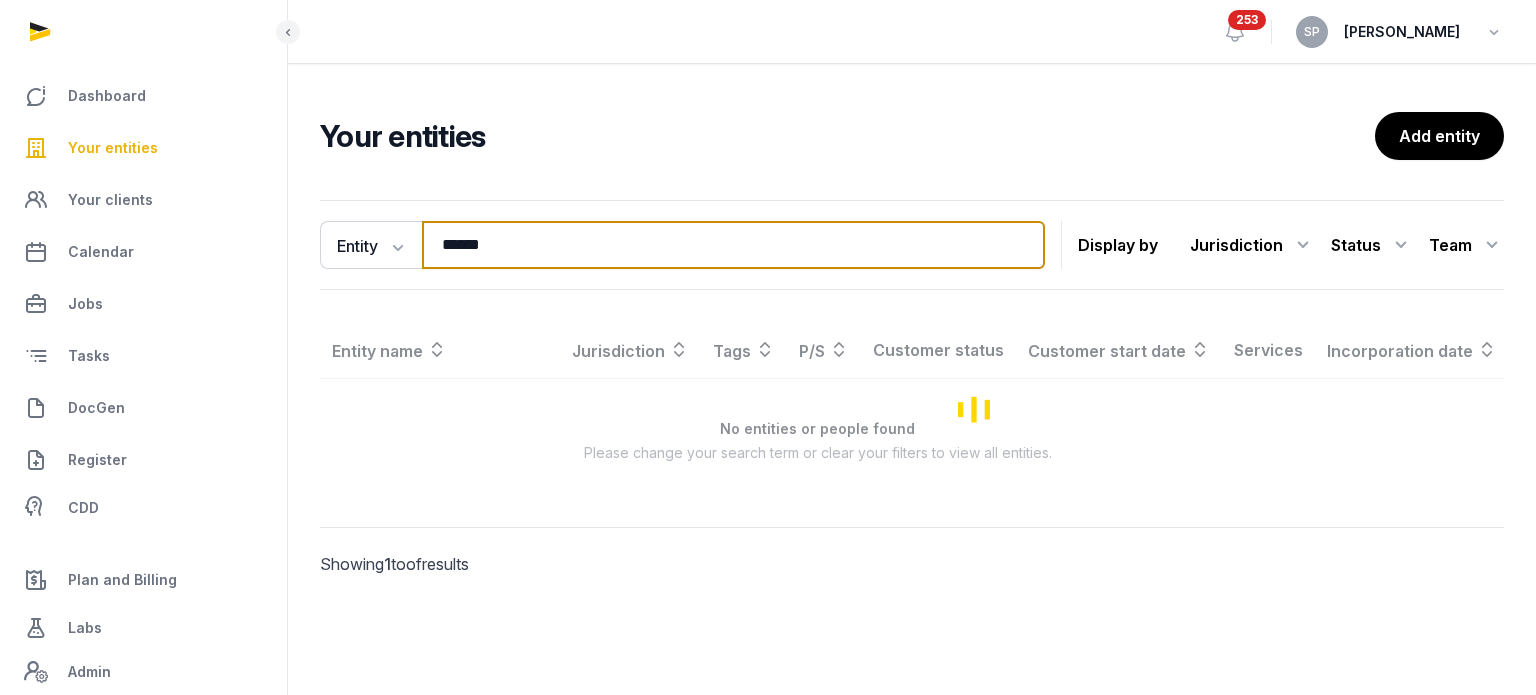 click on "******" at bounding box center (733, 245) 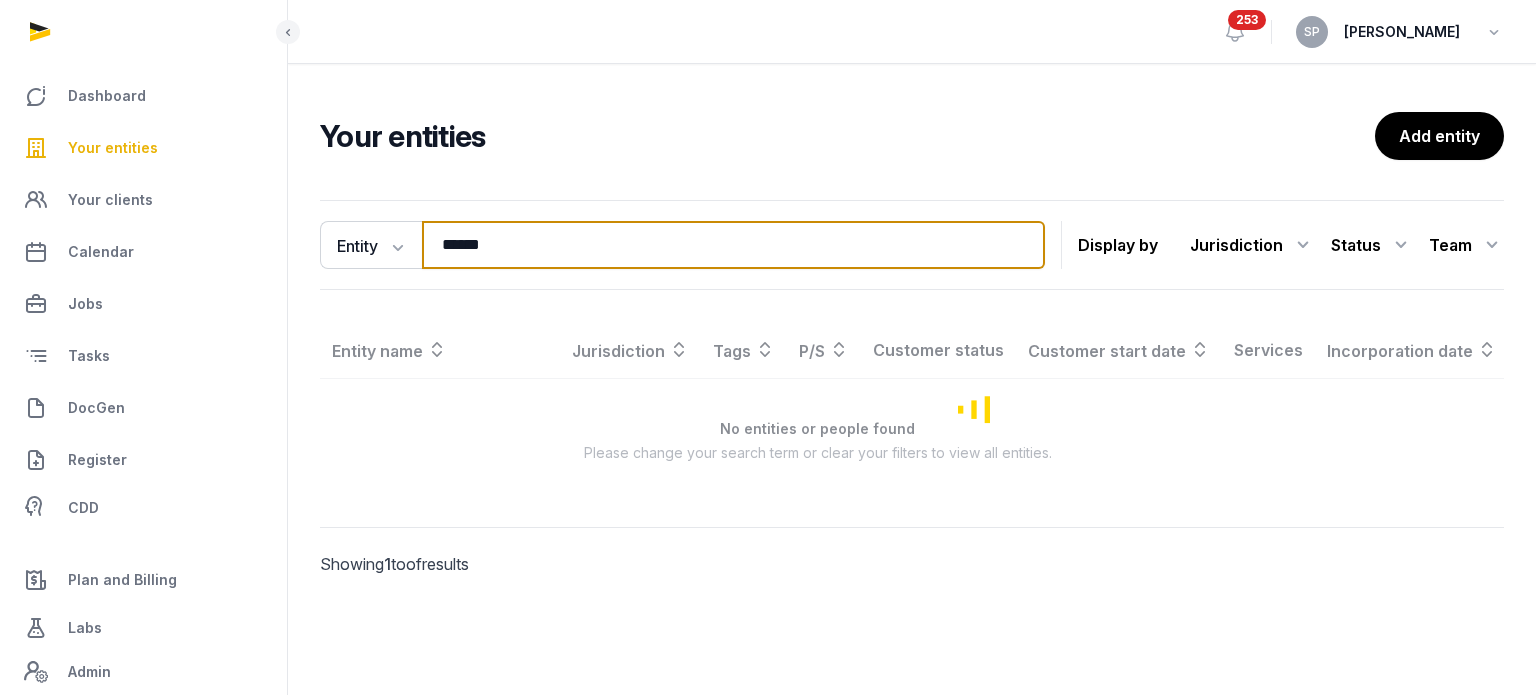 click on "******" at bounding box center (733, 245) 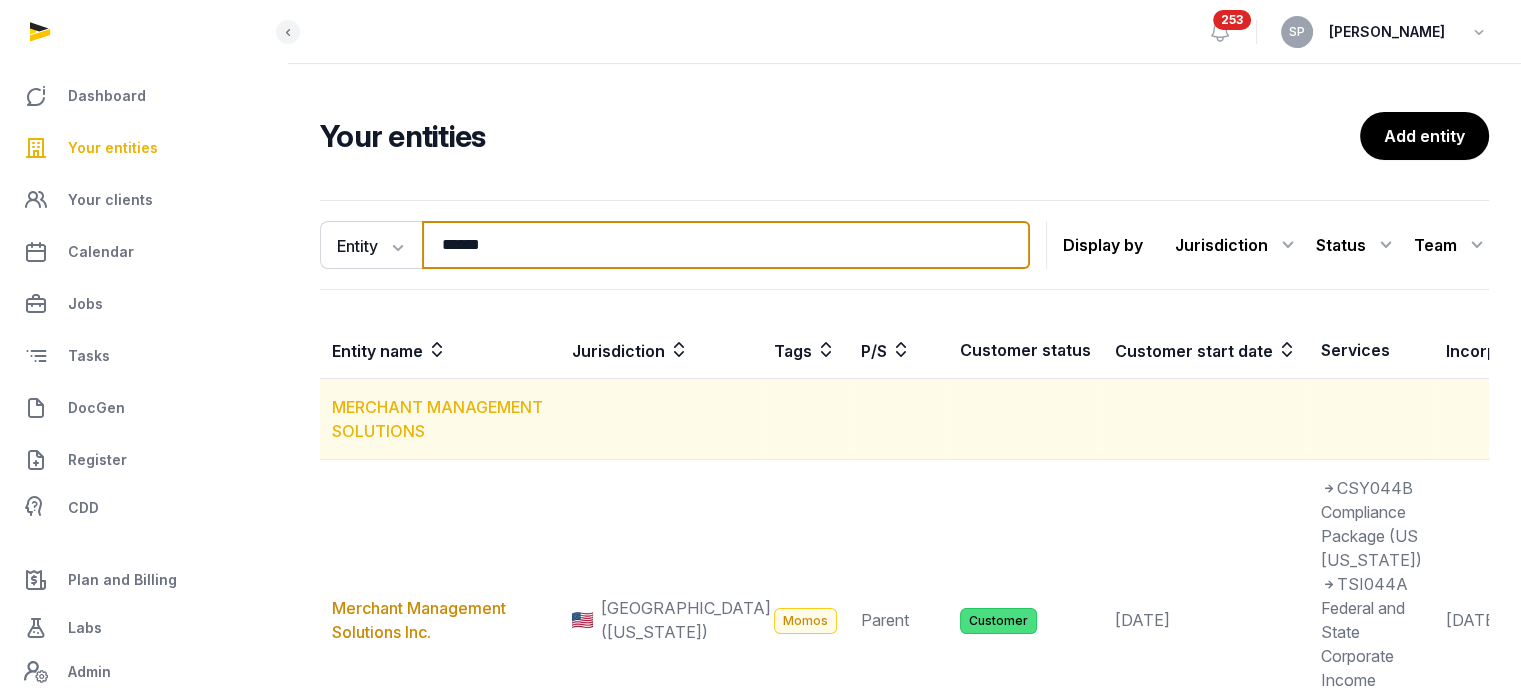 type on "******" 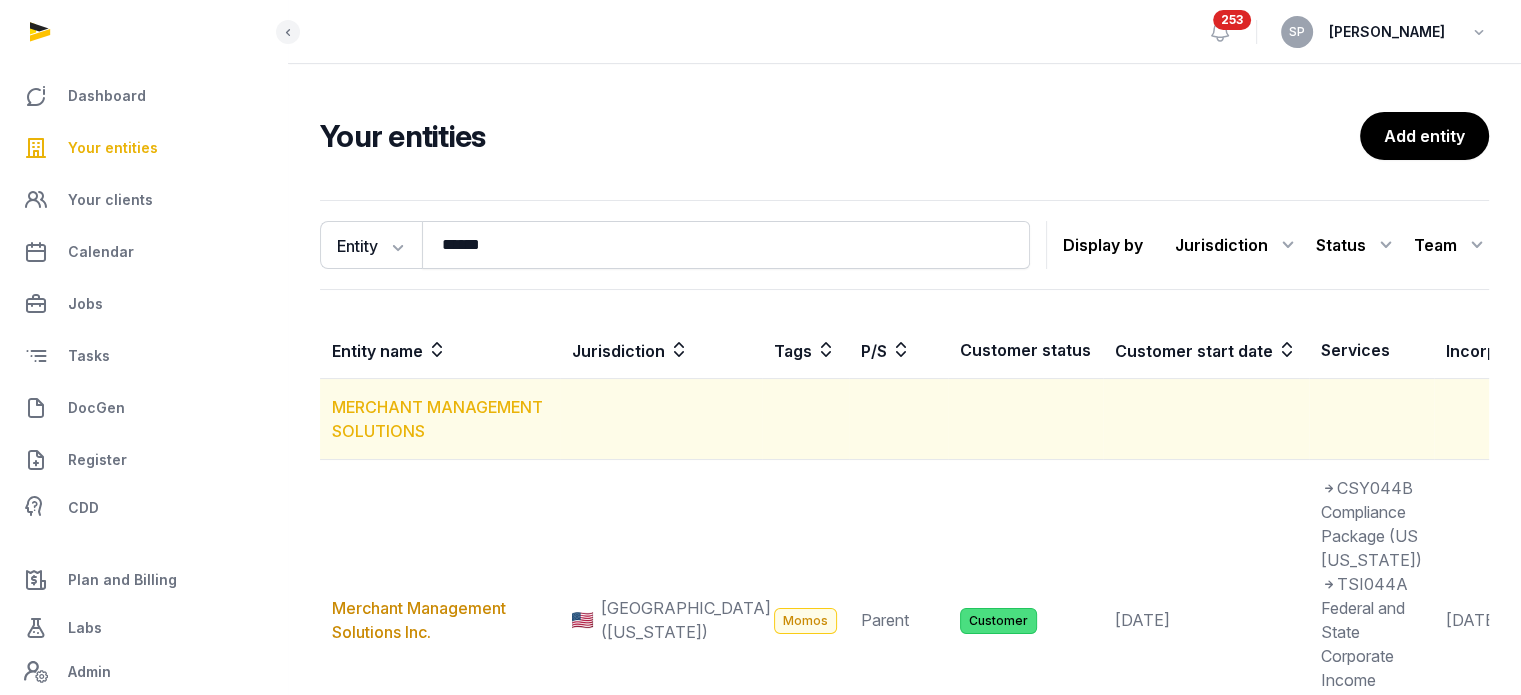 click on "MERCHANT MANAGEMENT SOLUTIONS" at bounding box center (437, 419) 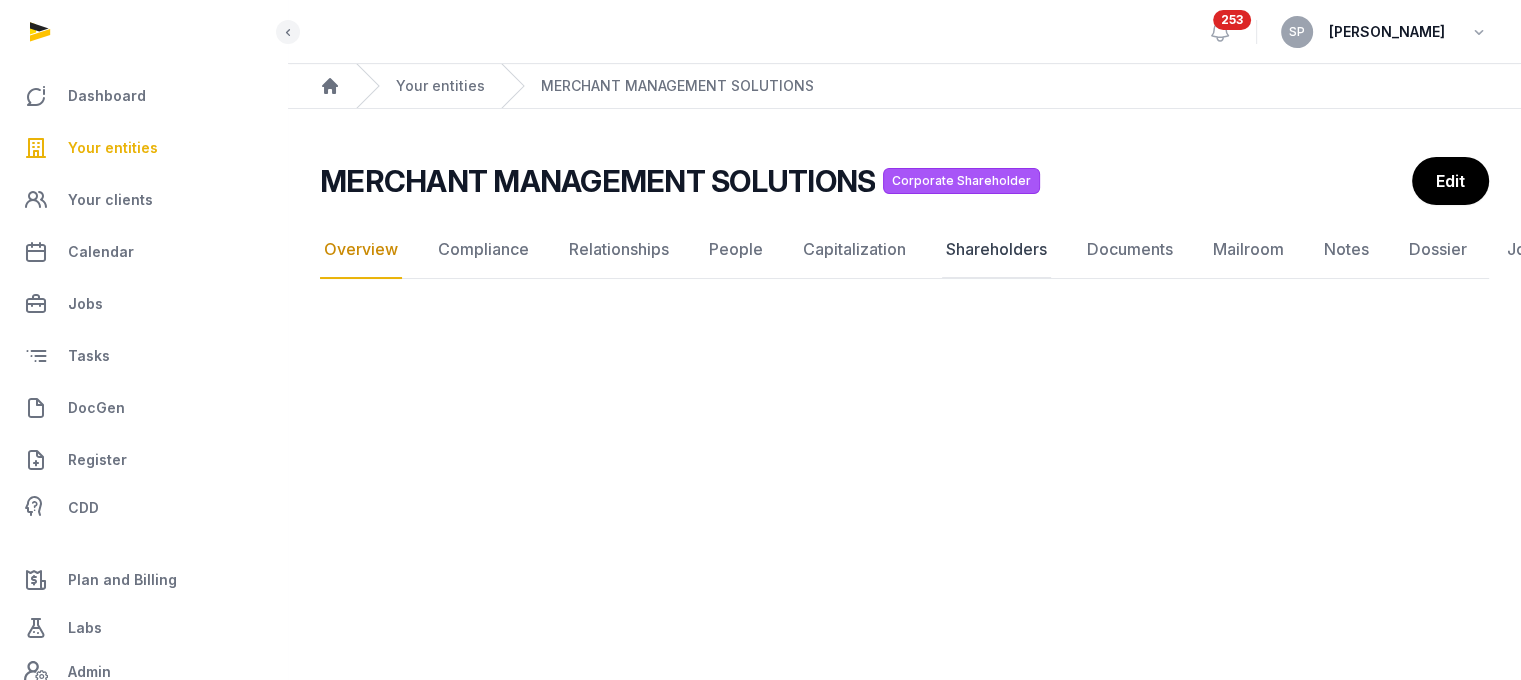 click on "Shareholders" 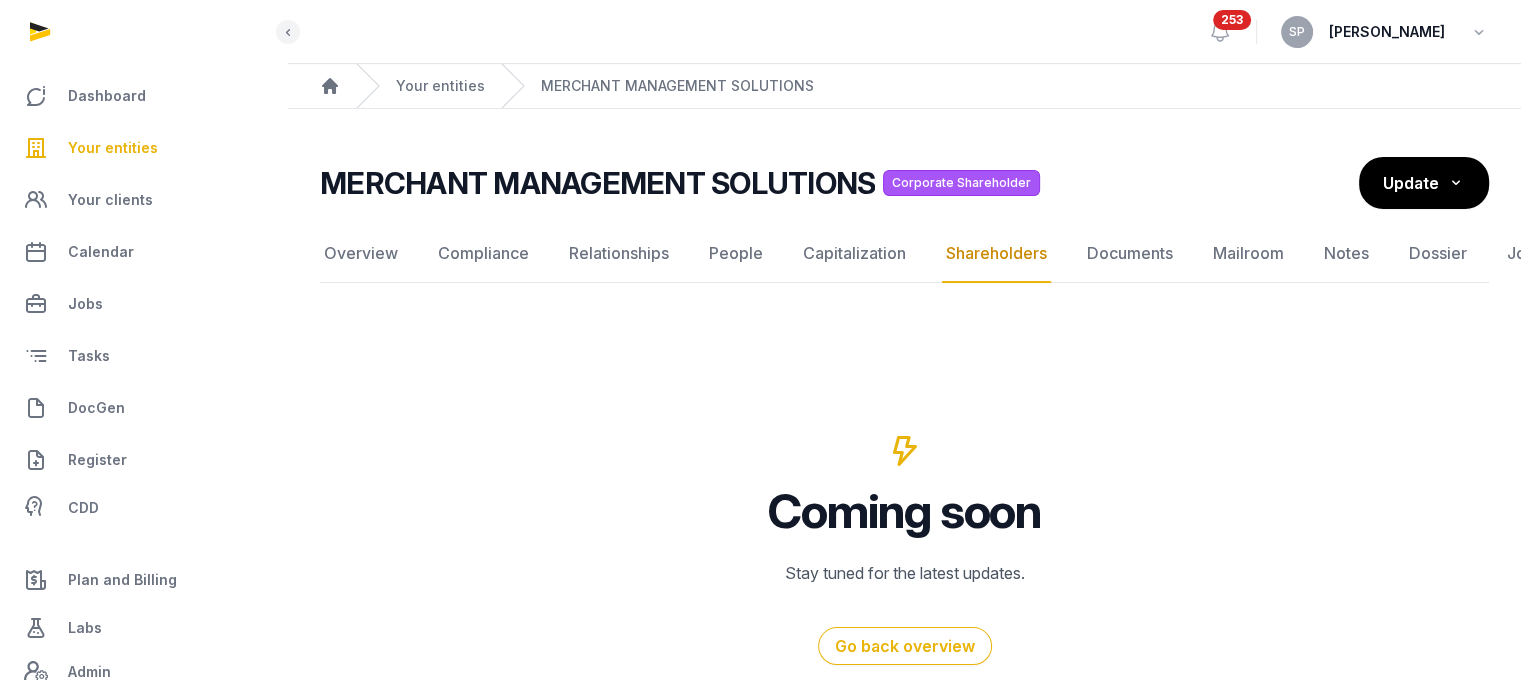 click on "Your entities" at bounding box center [113, 148] 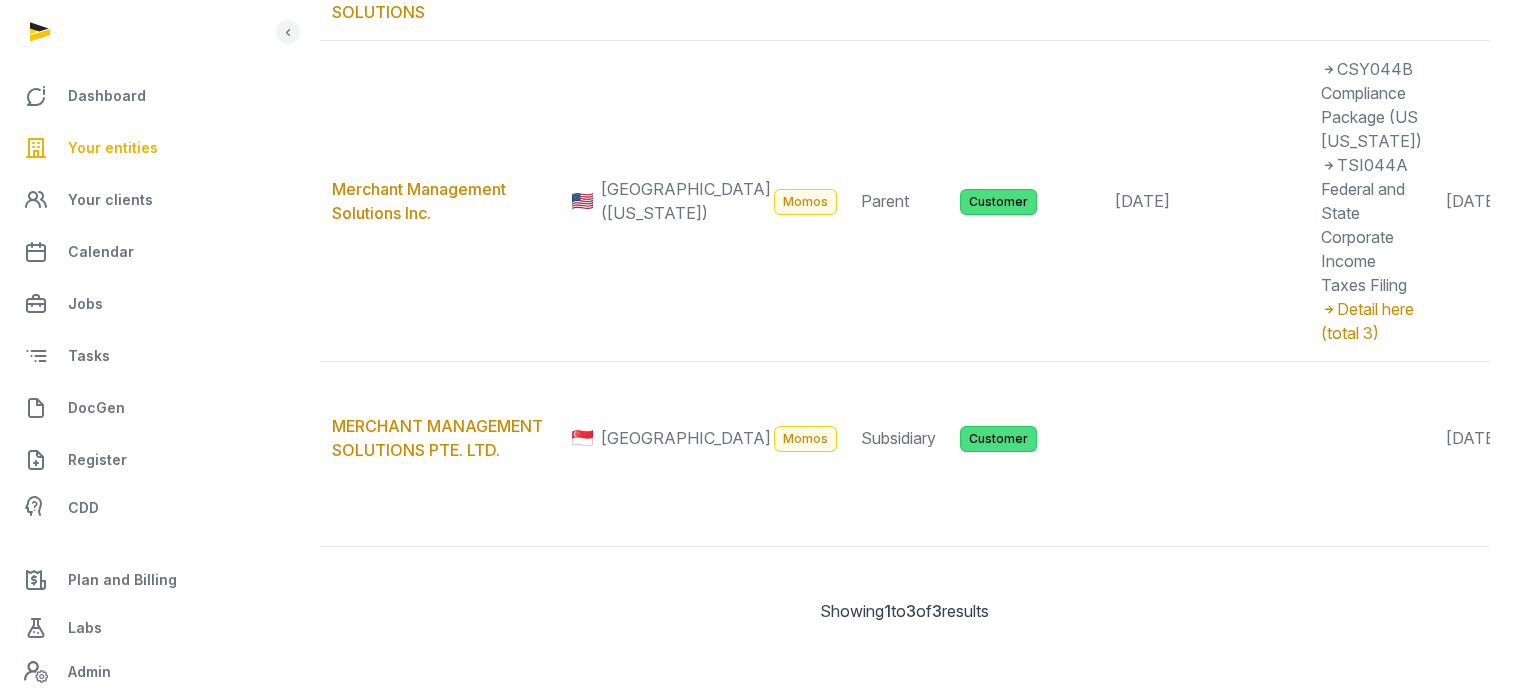 scroll, scrollTop: 468, scrollLeft: 0, axis: vertical 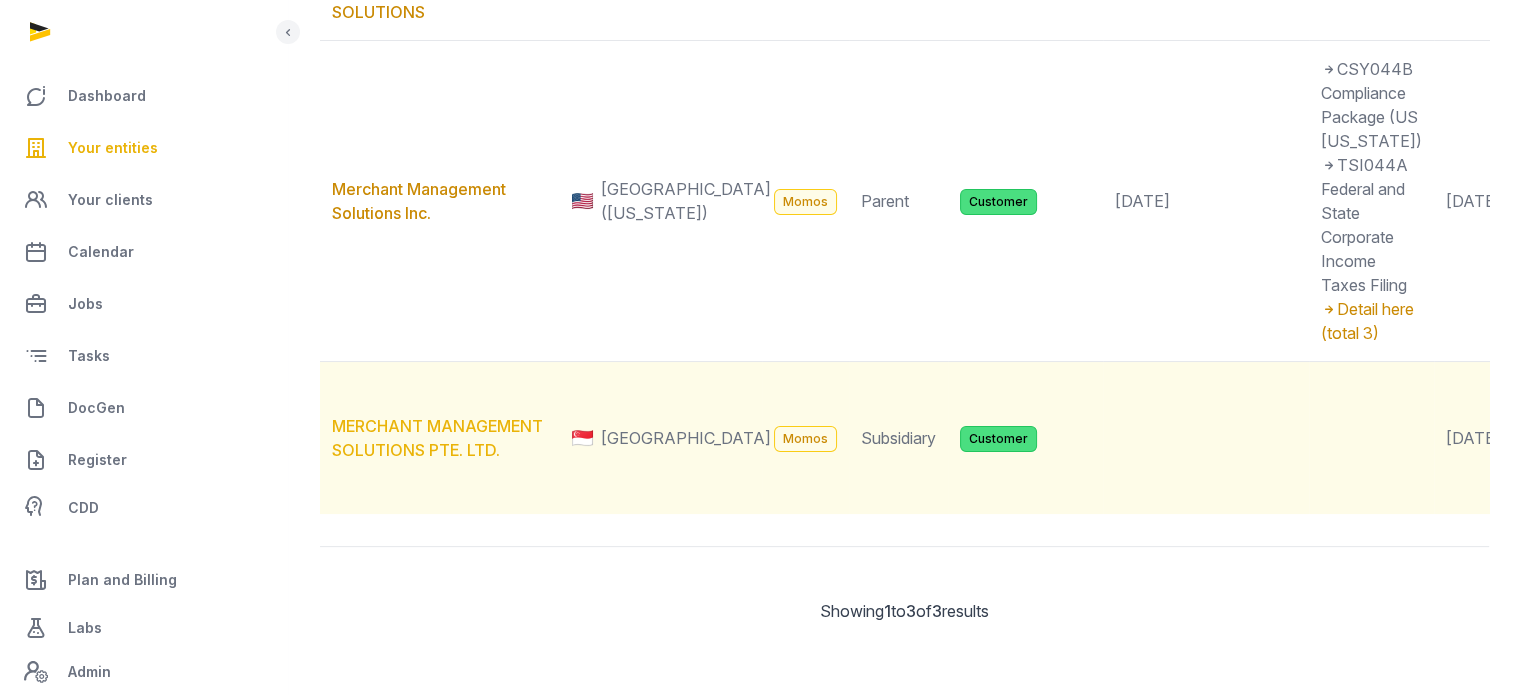 click on "MERCHANT MANAGEMENT SOLUTIONS PTE. LTD." at bounding box center [437, 438] 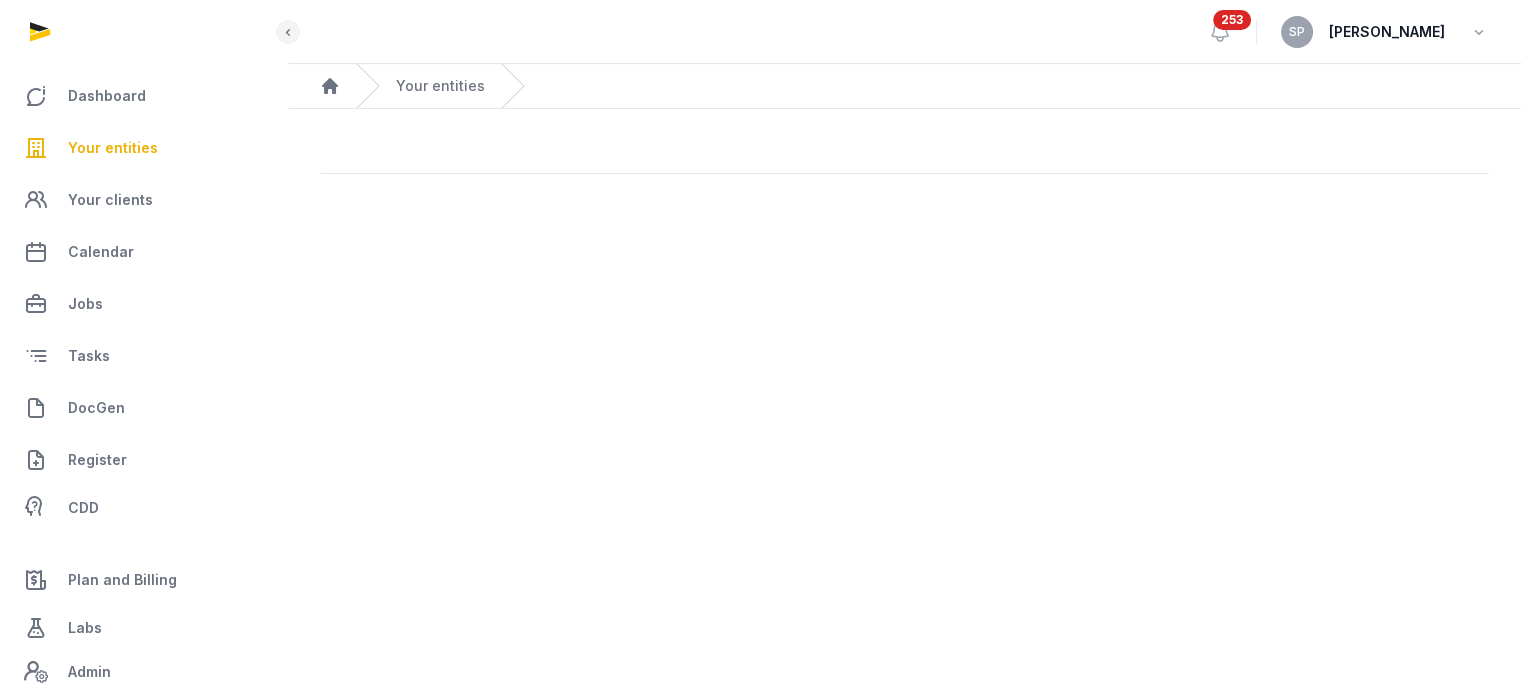 scroll, scrollTop: 0, scrollLeft: 0, axis: both 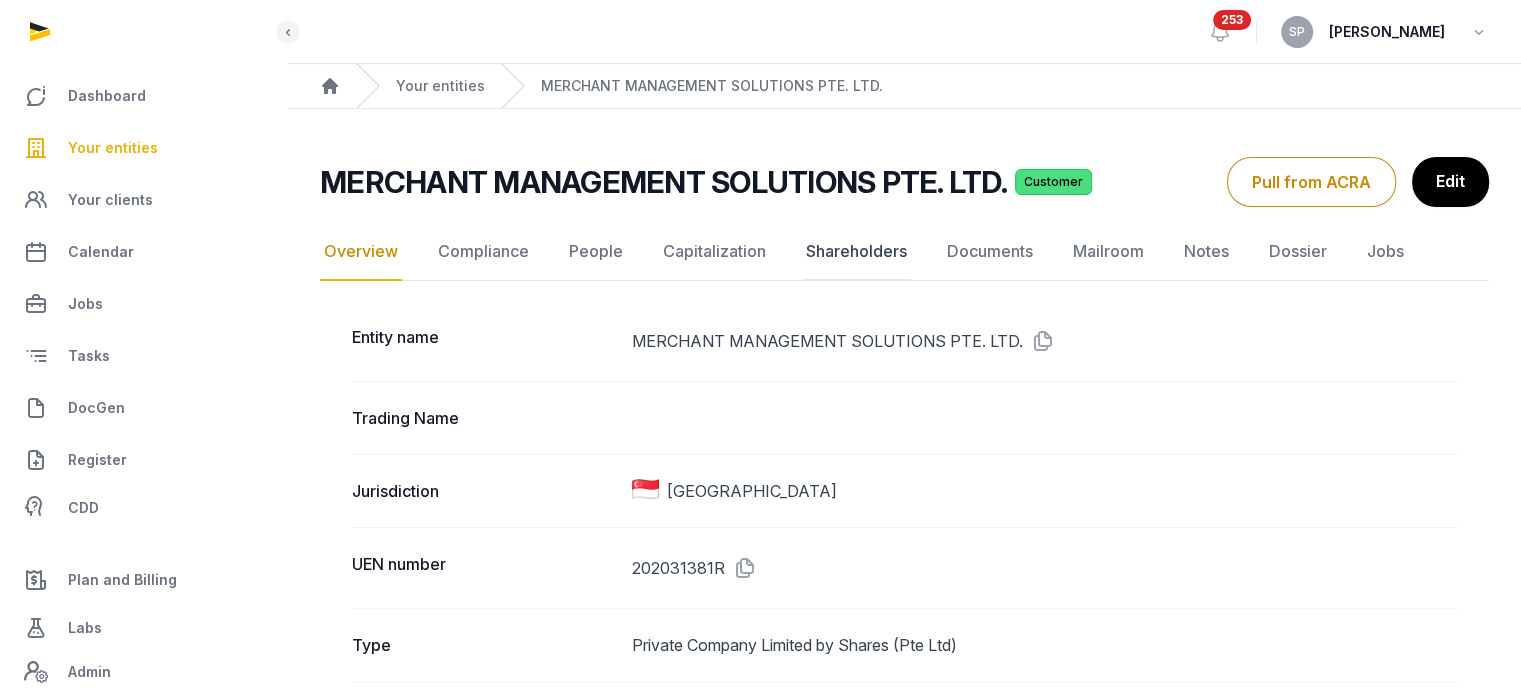 click on "Shareholders" 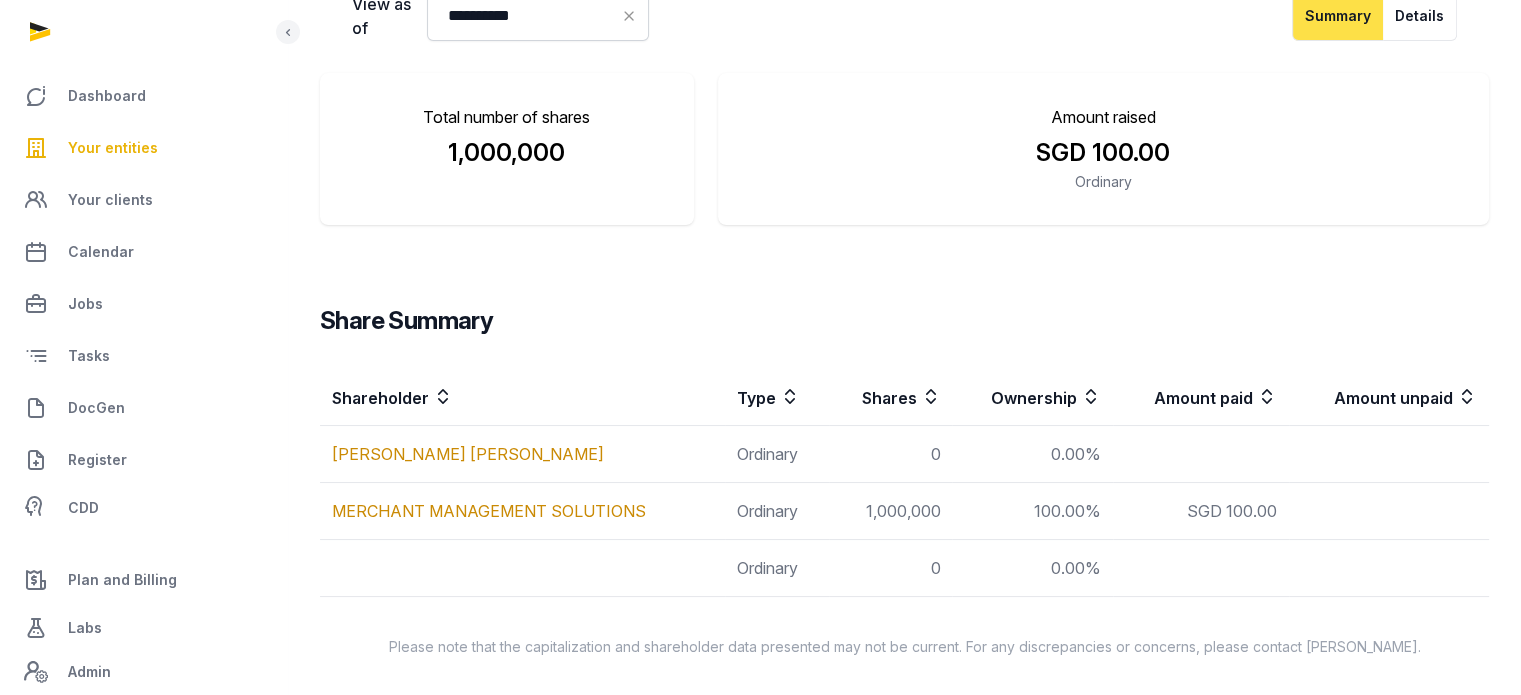scroll, scrollTop: 0, scrollLeft: 0, axis: both 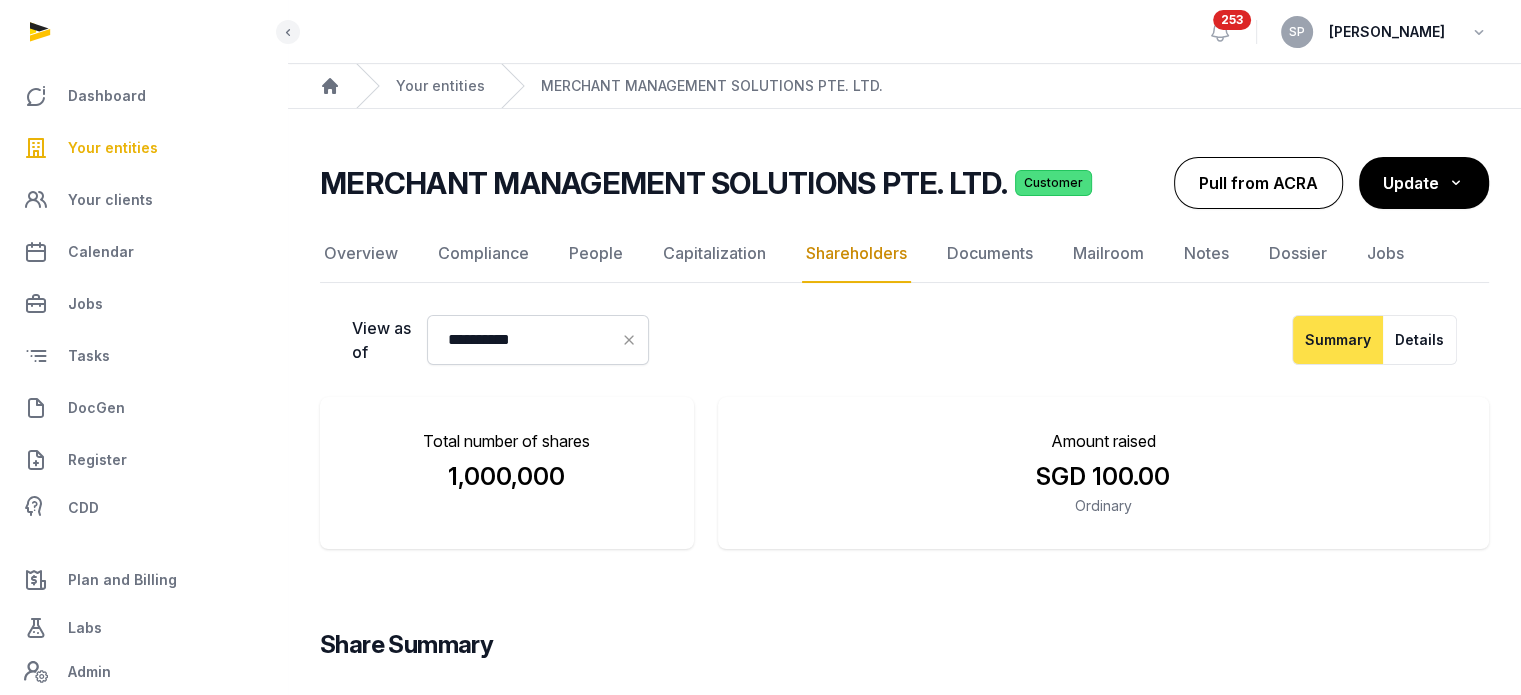 click on "Pull from ACRA" at bounding box center (1258, 183) 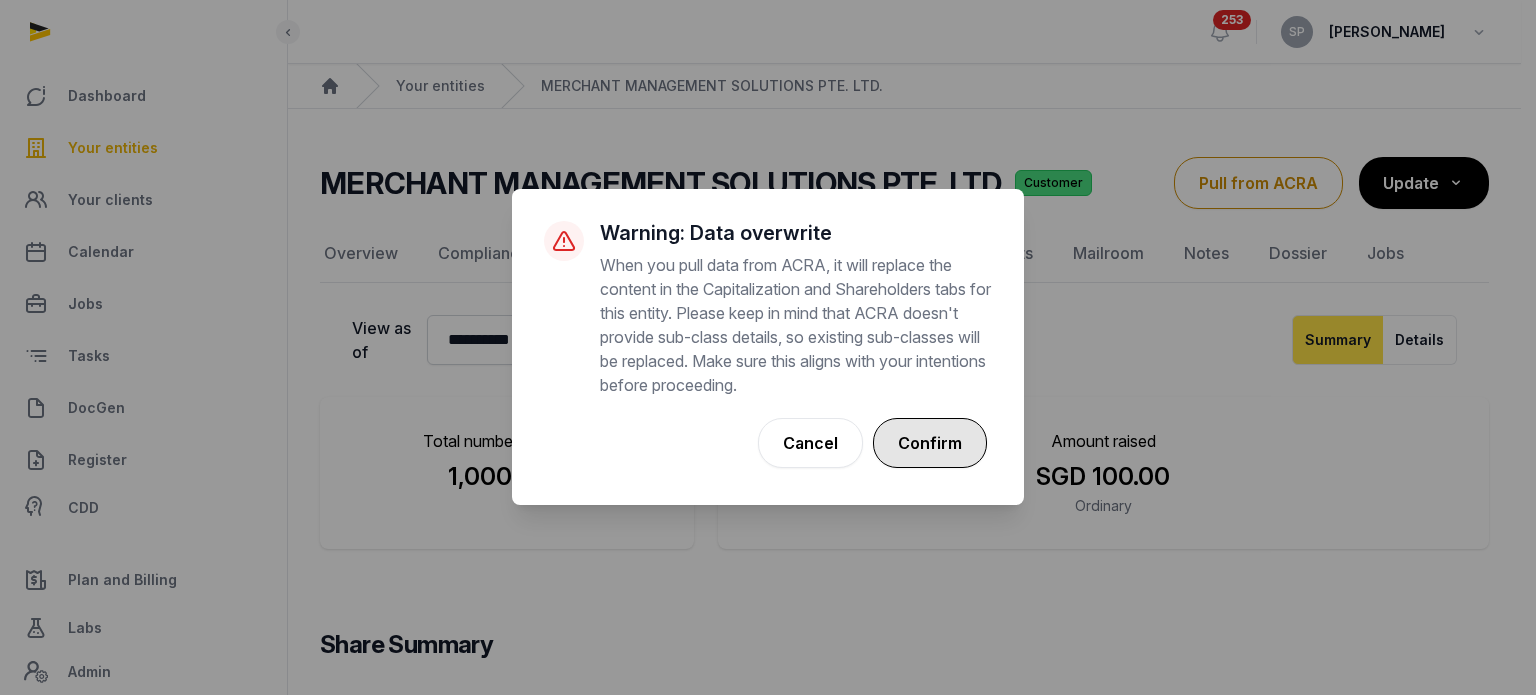 click on "Confirm" at bounding box center [930, 443] 